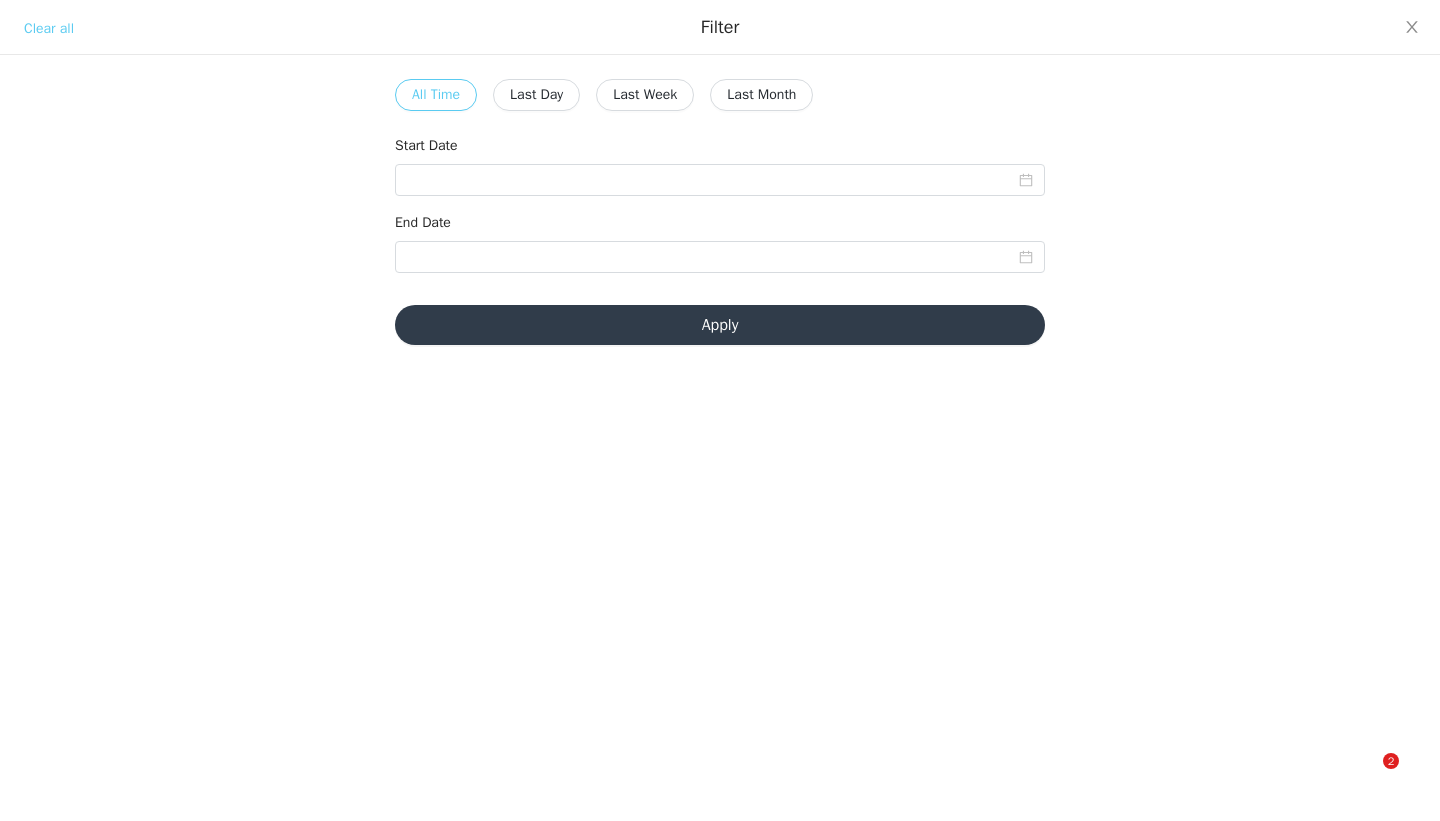 scroll, scrollTop: 951, scrollLeft: 0, axis: vertical 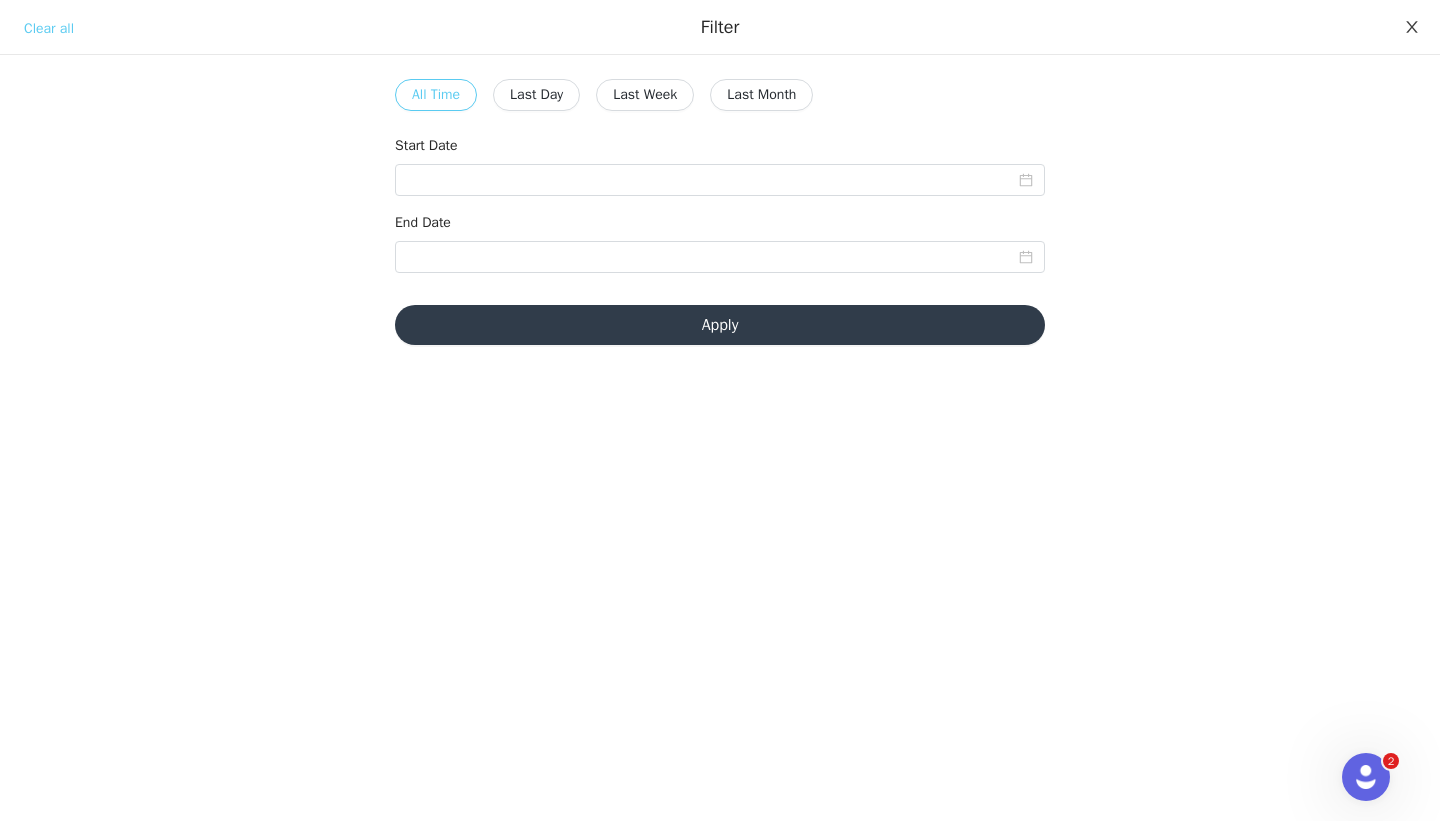 click 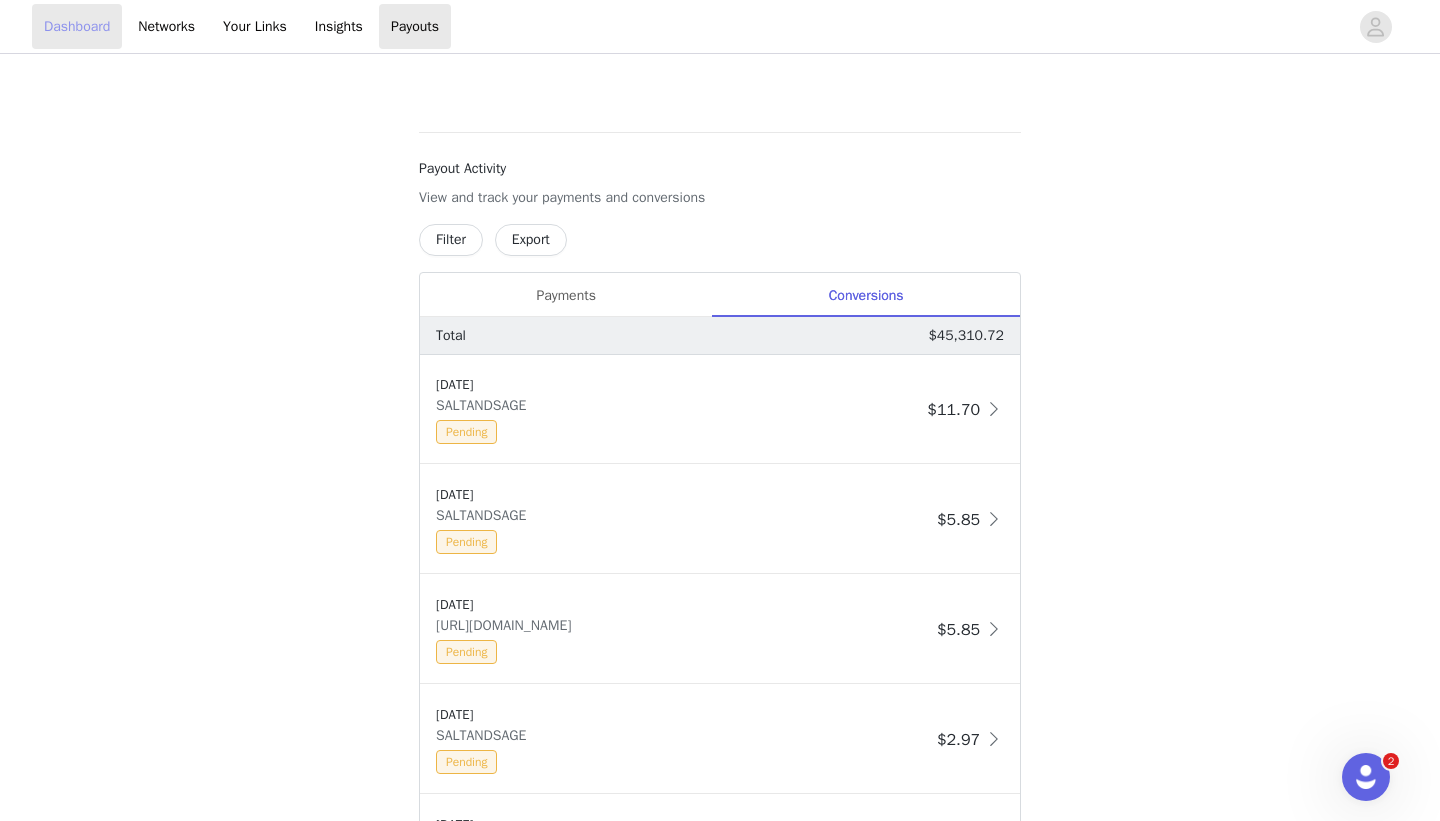 click on "Dashboard" at bounding box center [77, 26] 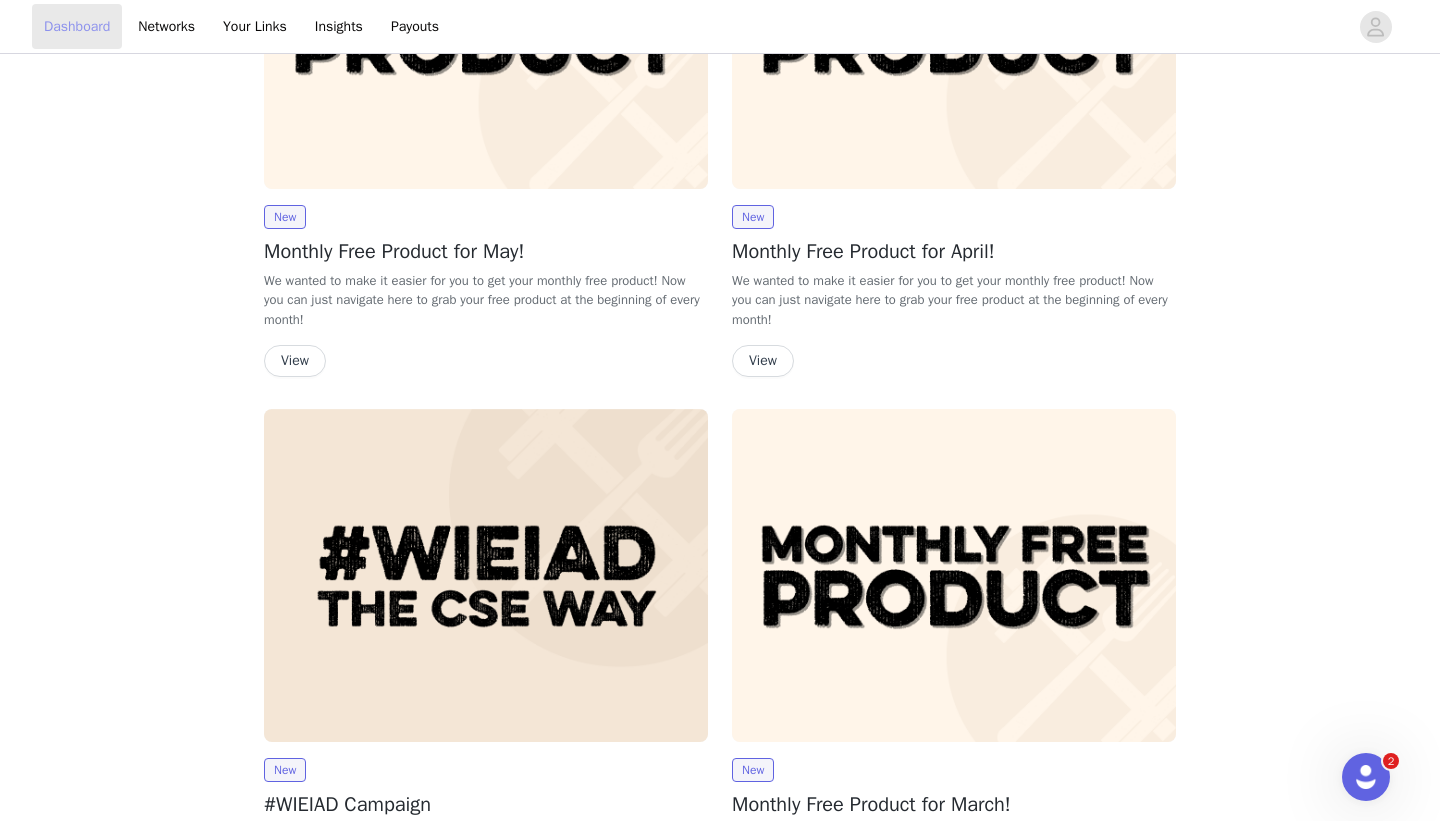 scroll, scrollTop: 0, scrollLeft: 0, axis: both 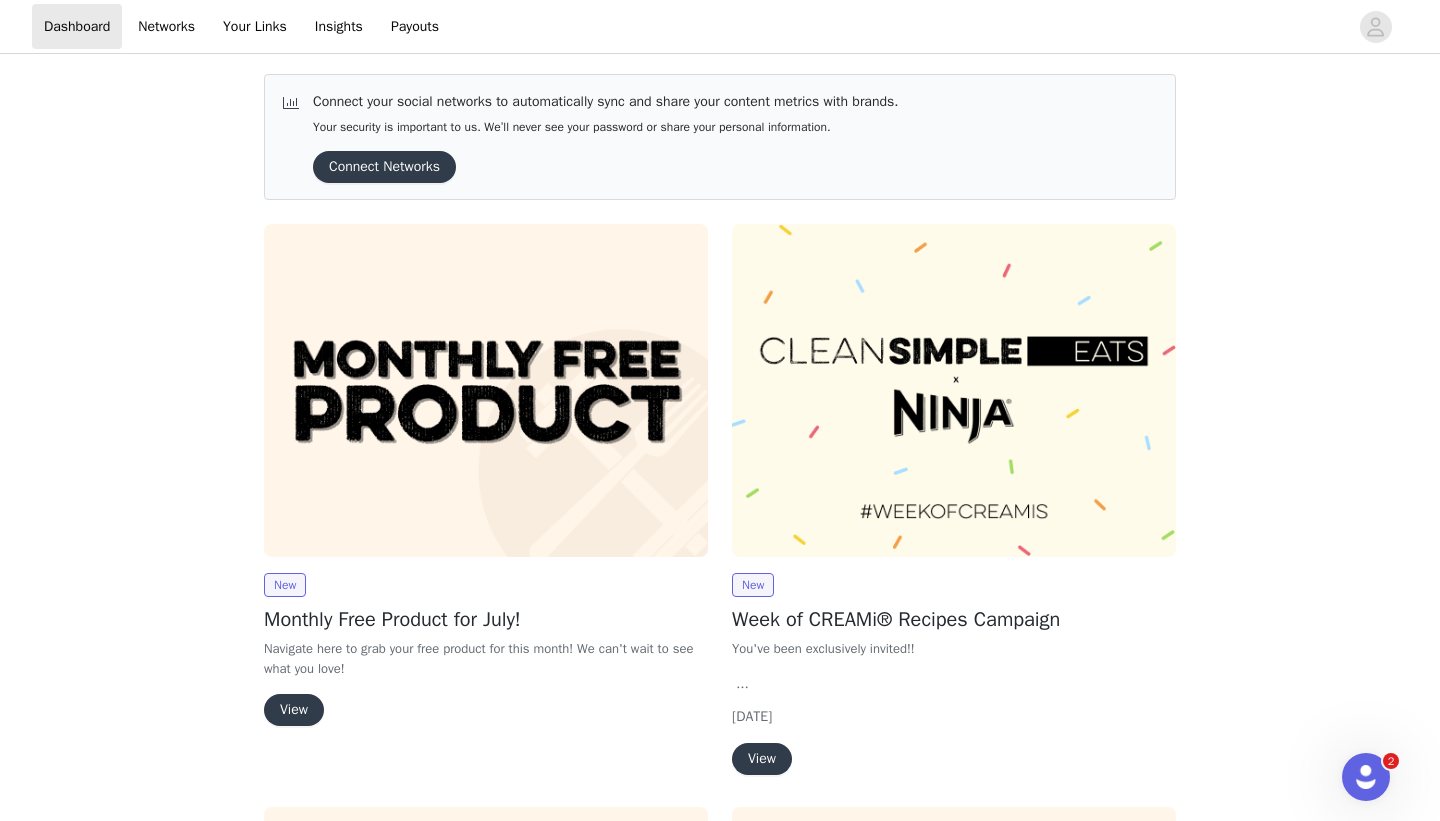 click on "View" at bounding box center (294, 710) 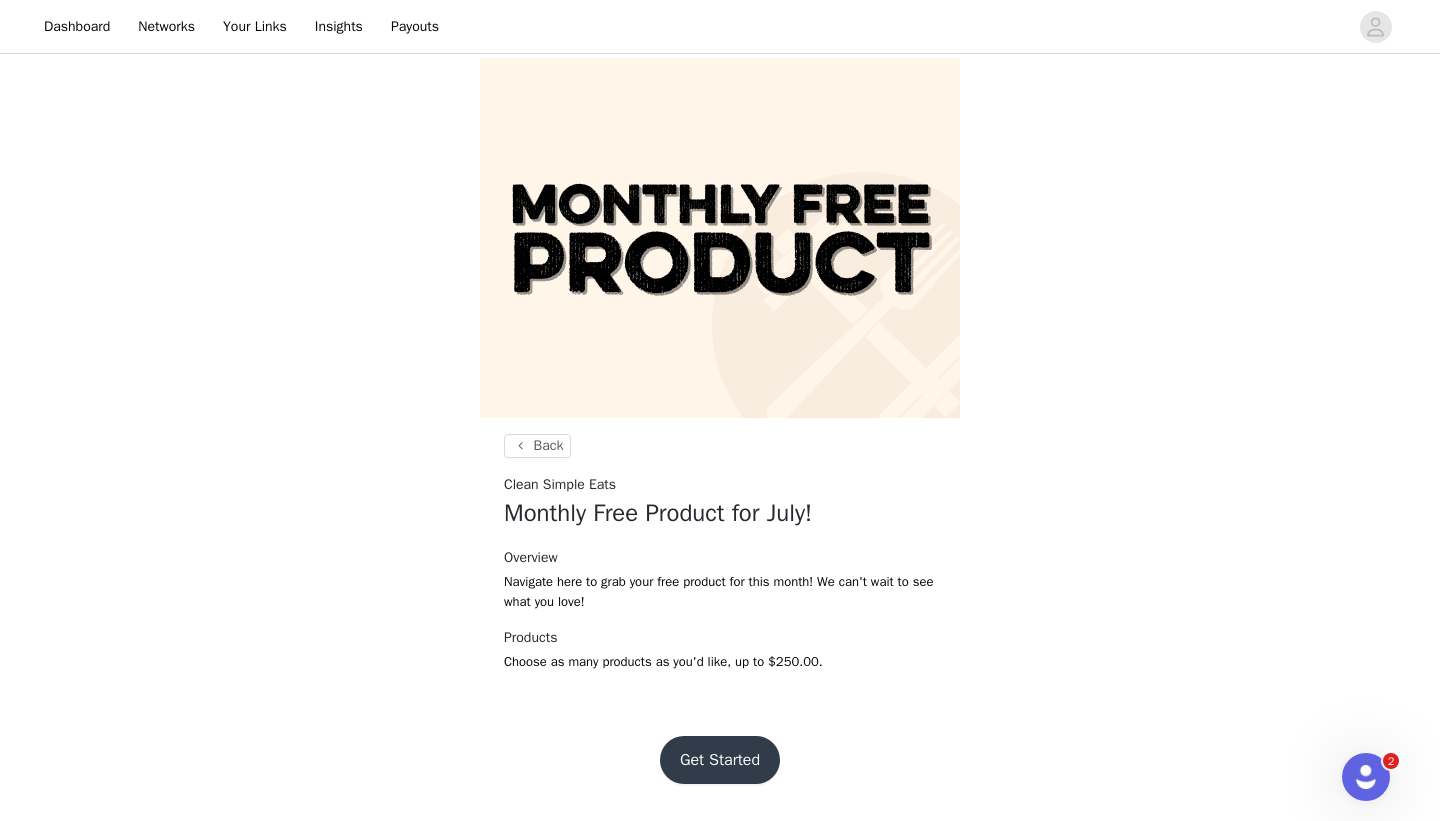 click on "Get Started" at bounding box center (720, 760) 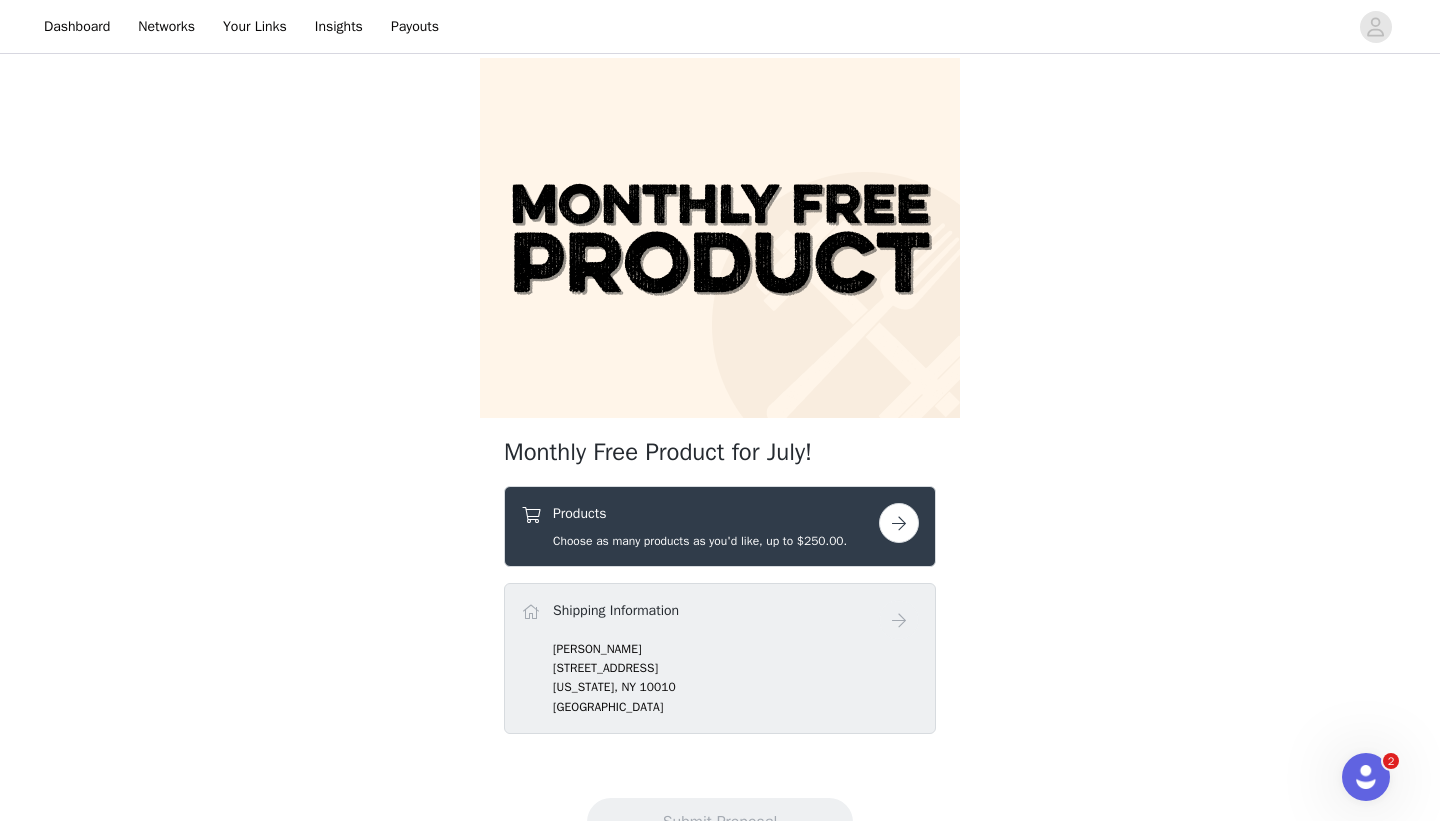 click at bounding box center (899, 523) 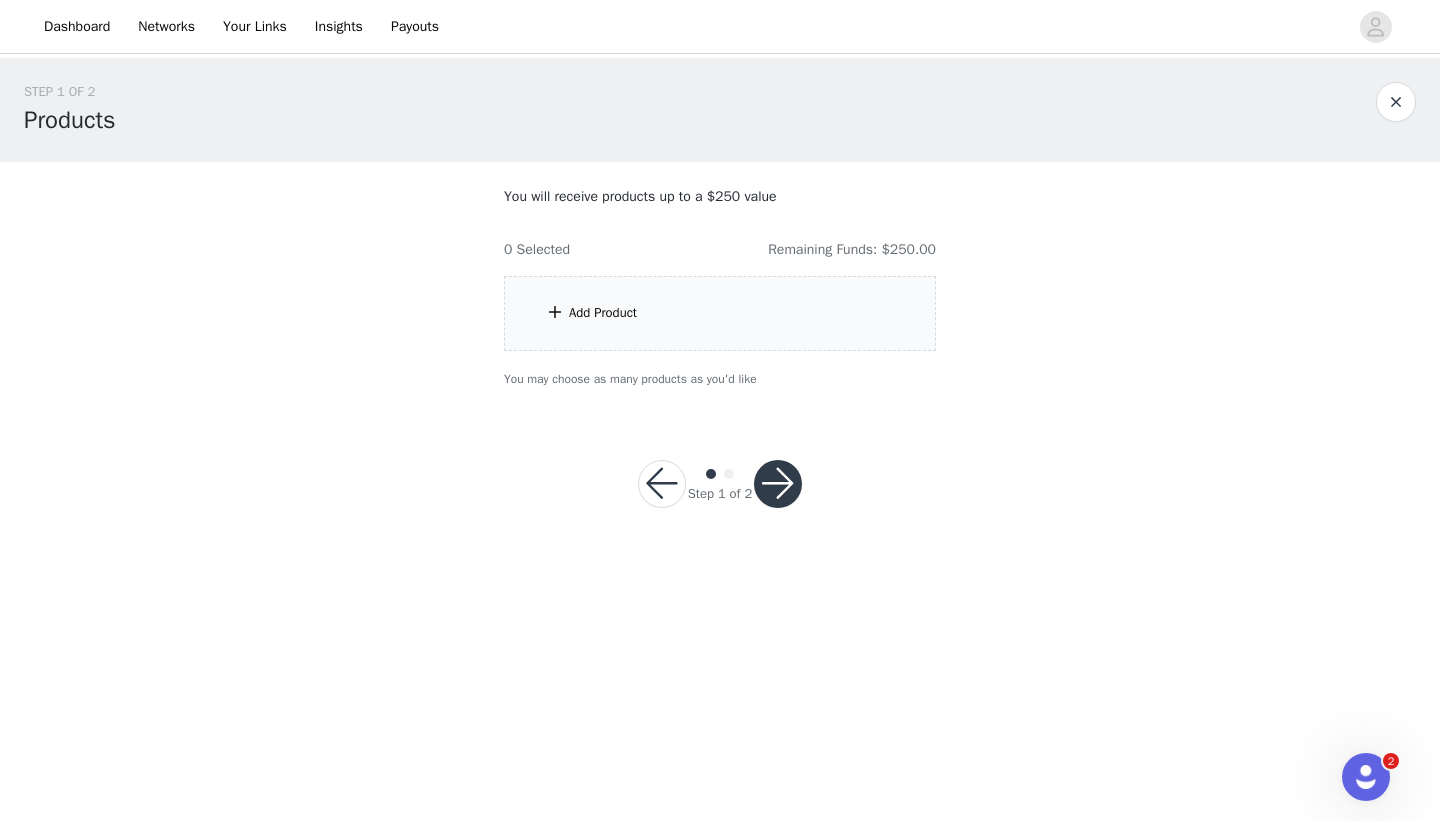 click on "Add Product" at bounding box center [720, 313] 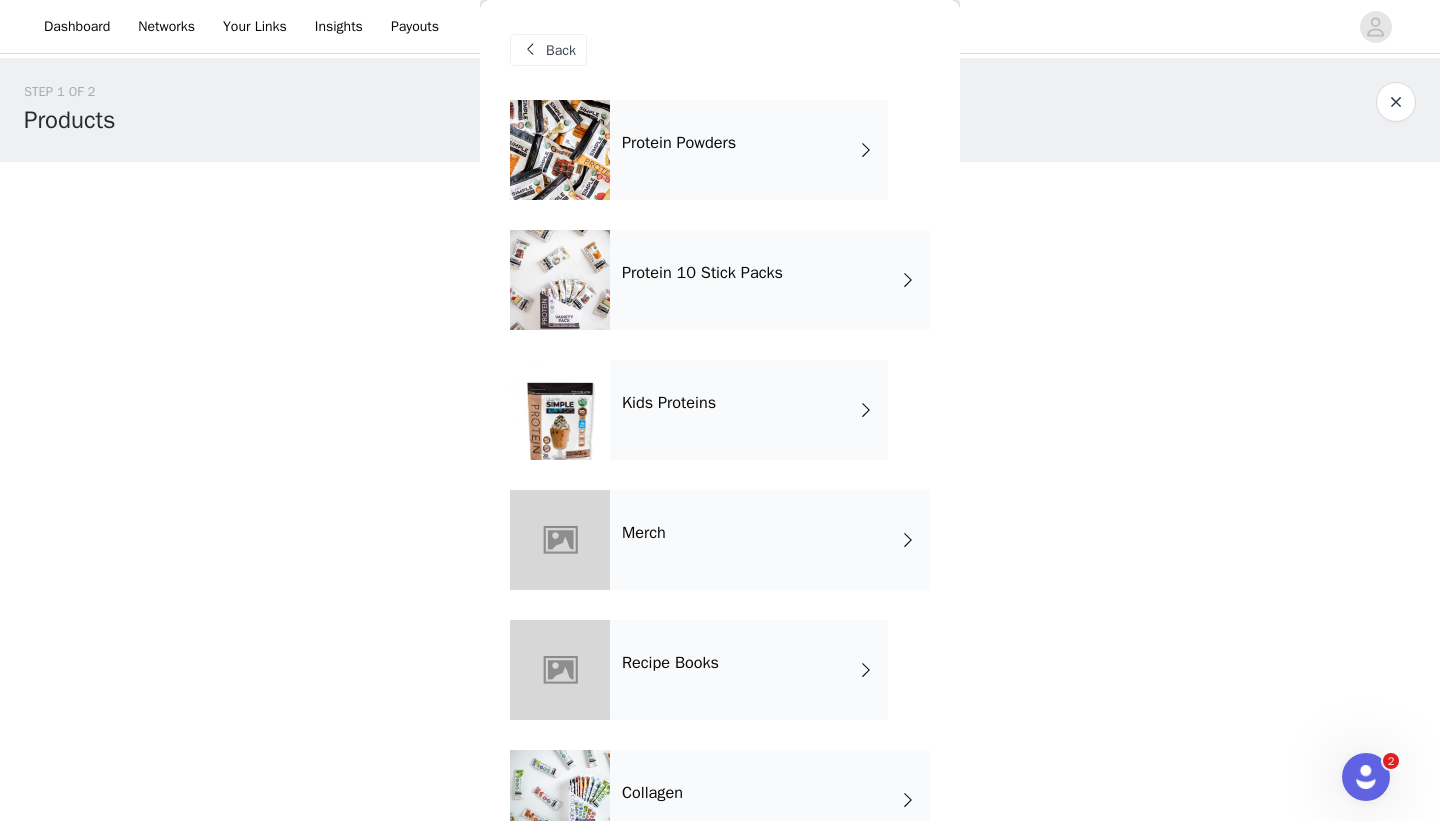 click on "Protein Powders" at bounding box center (749, 150) 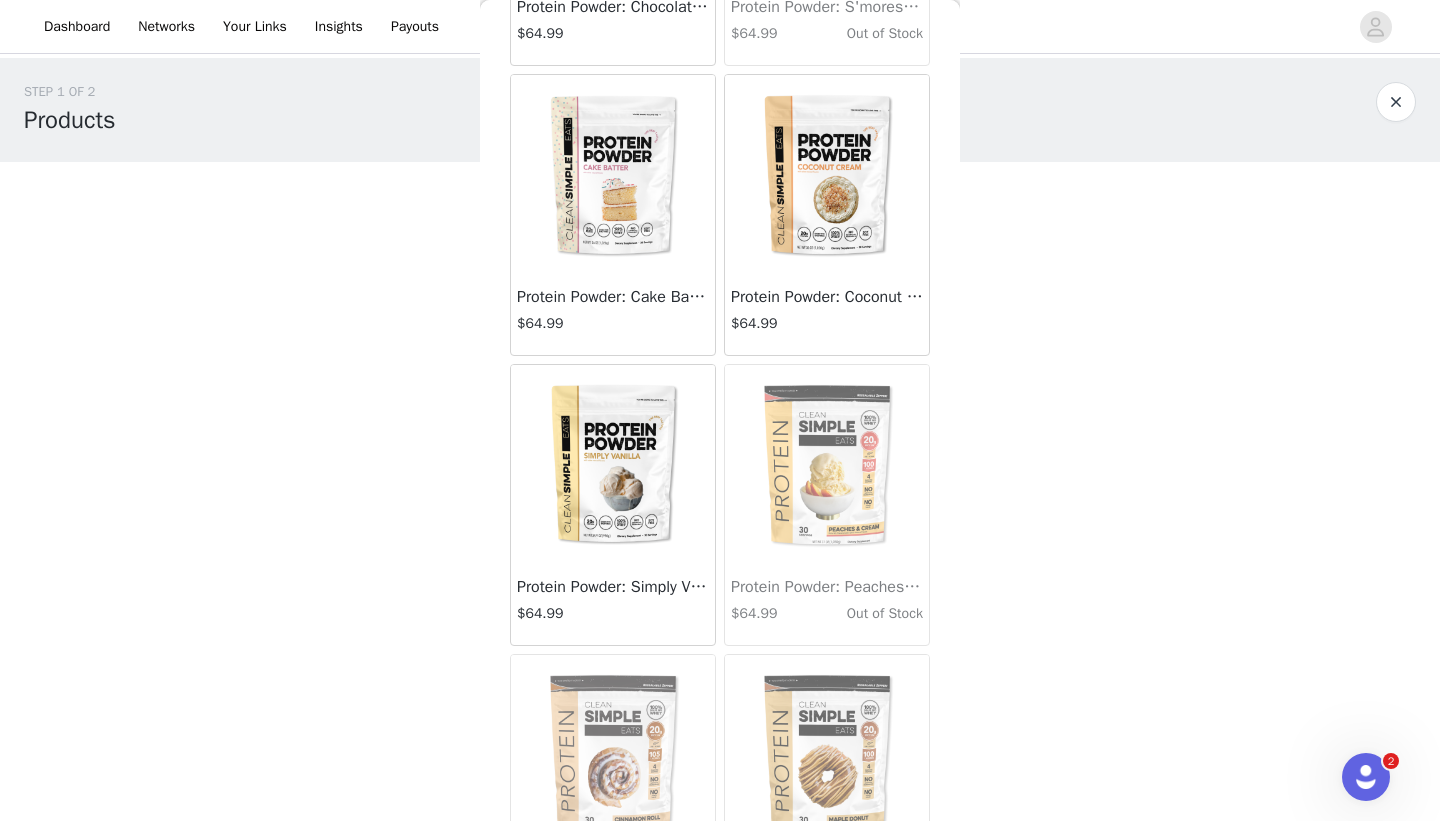 scroll, scrollTop: 1196, scrollLeft: 0, axis: vertical 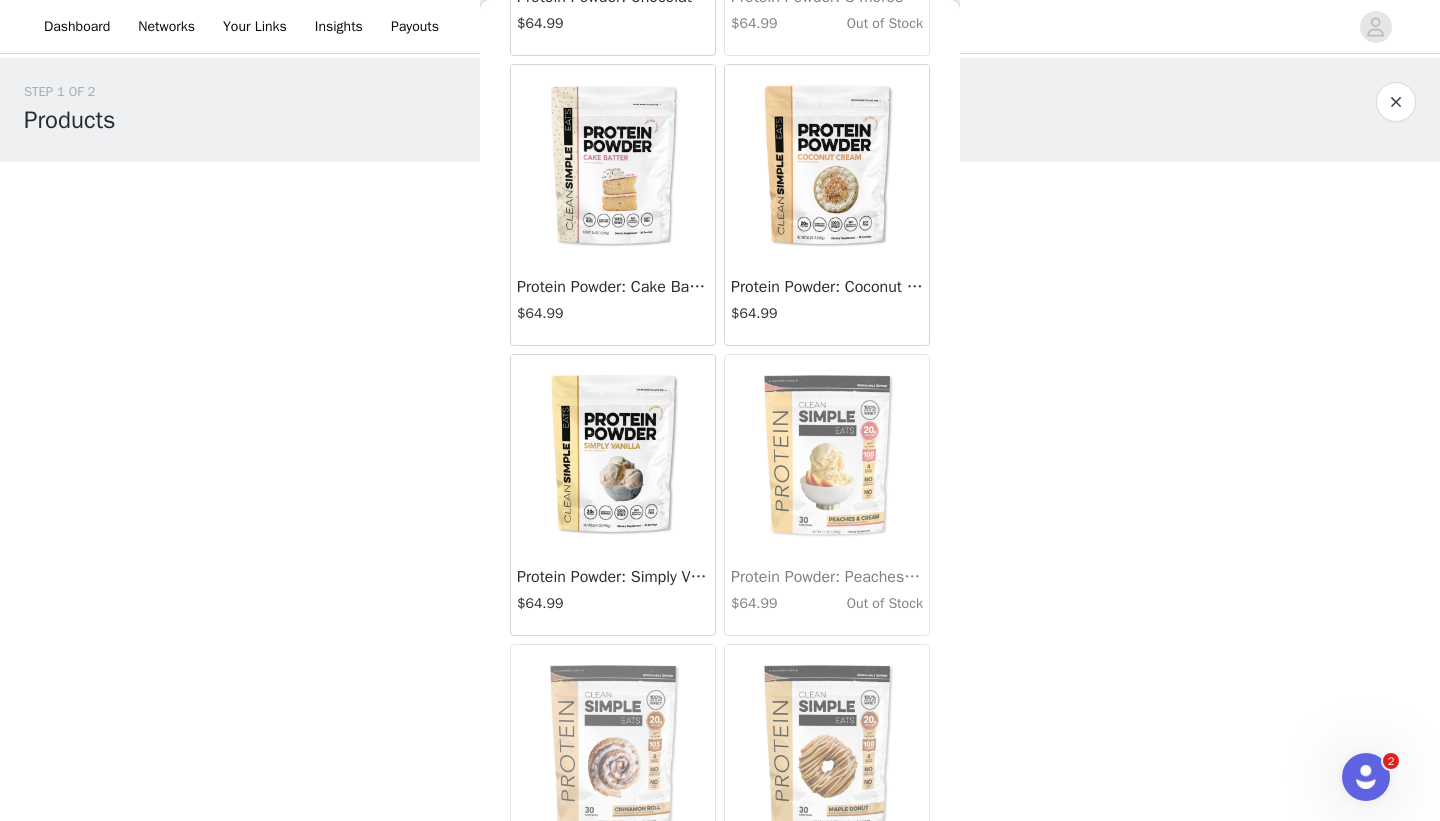 click at bounding box center (613, 455) 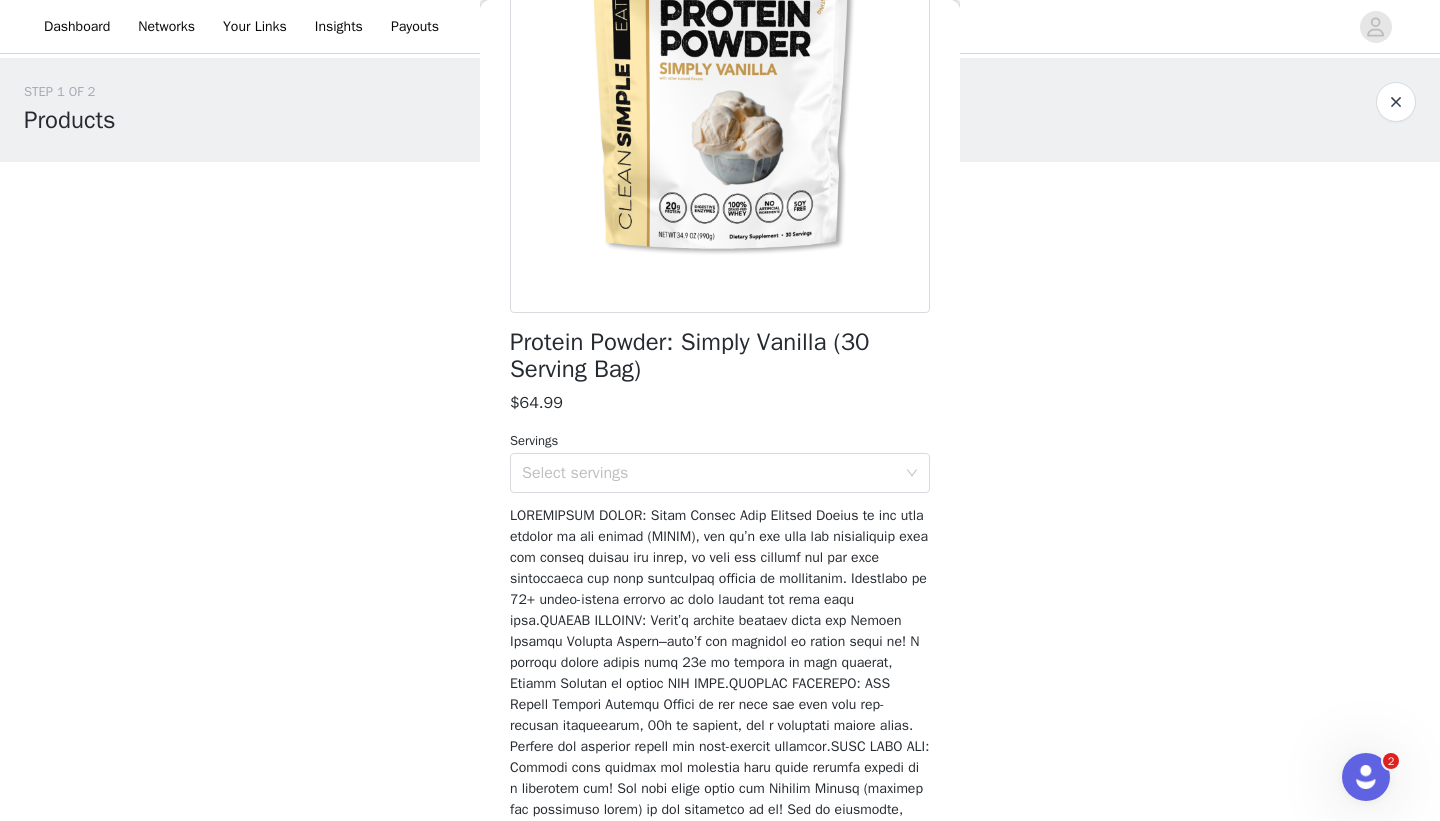 scroll, scrollTop: 238, scrollLeft: 0, axis: vertical 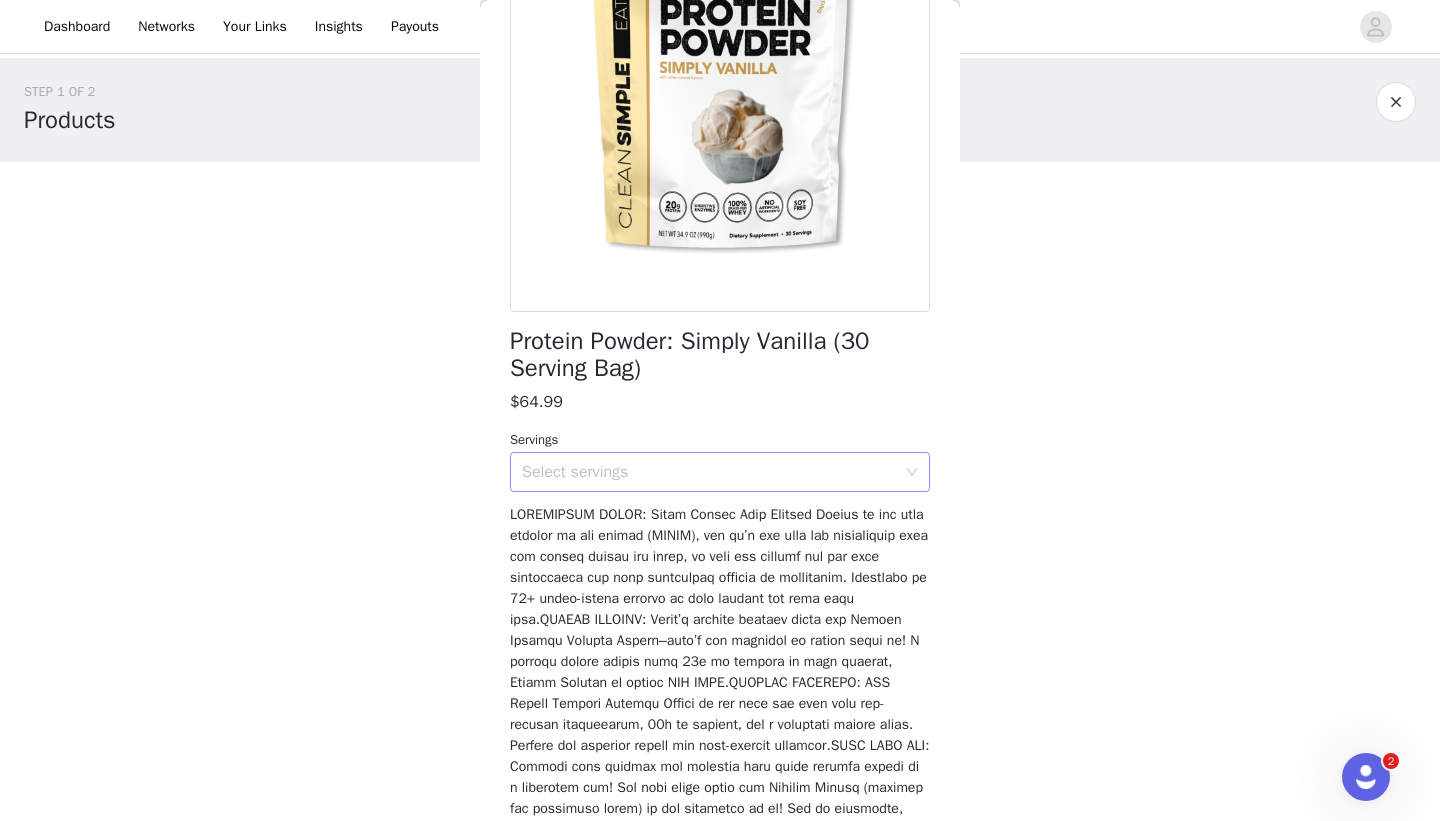 click on "Select servings" at bounding box center [709, 472] 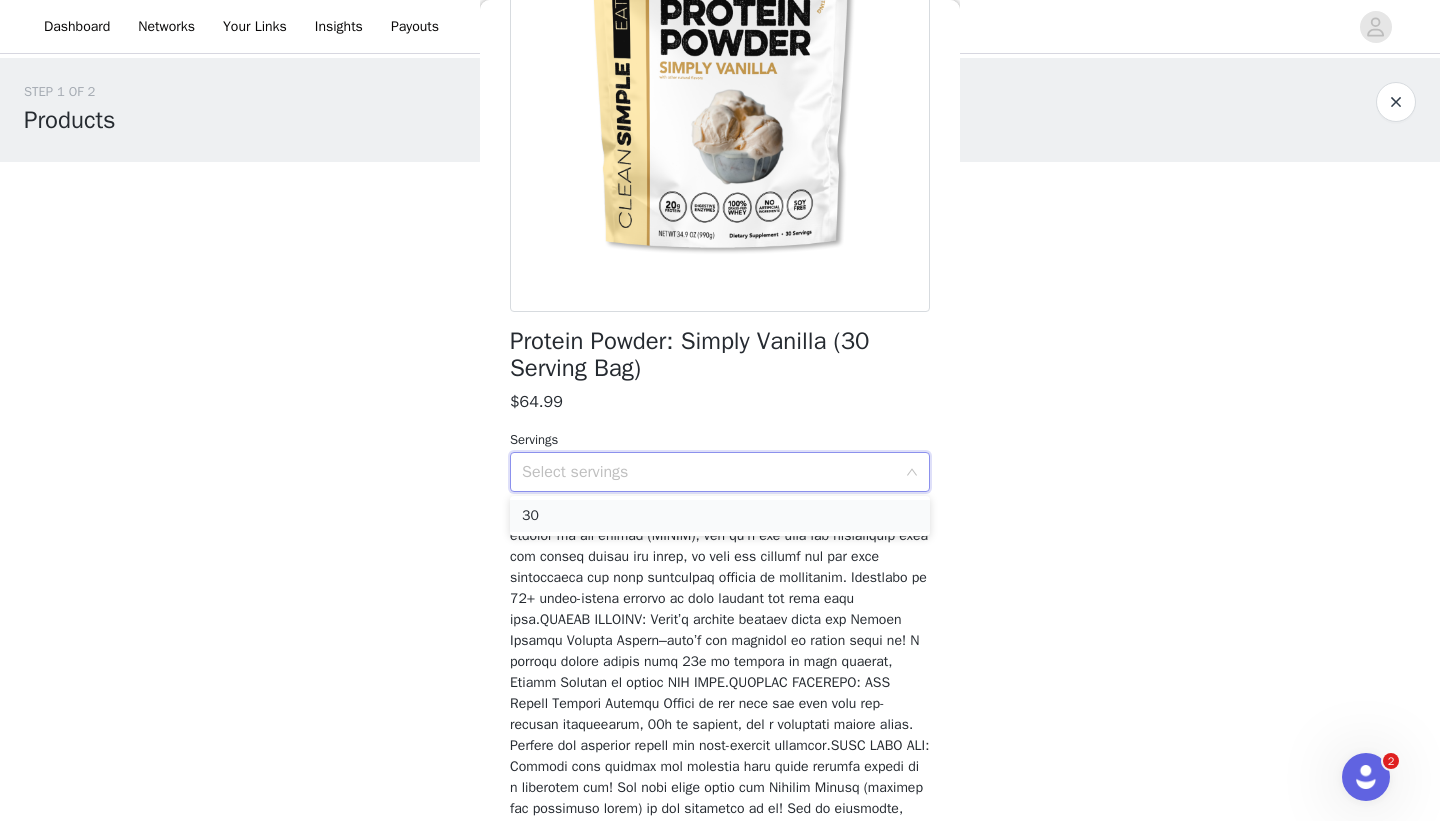 click on "30" at bounding box center (720, 516) 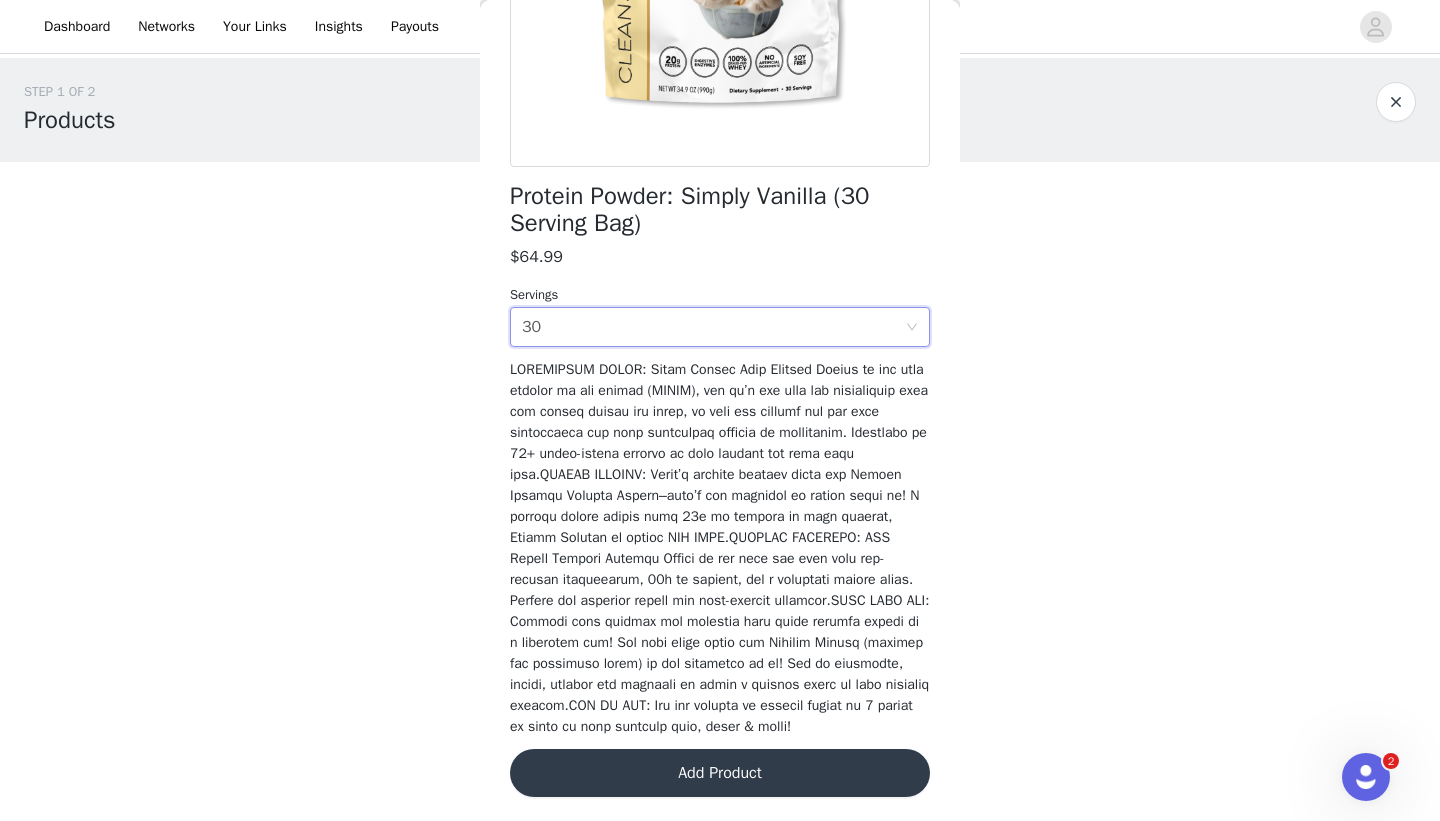 scroll, scrollTop: 412, scrollLeft: 0, axis: vertical 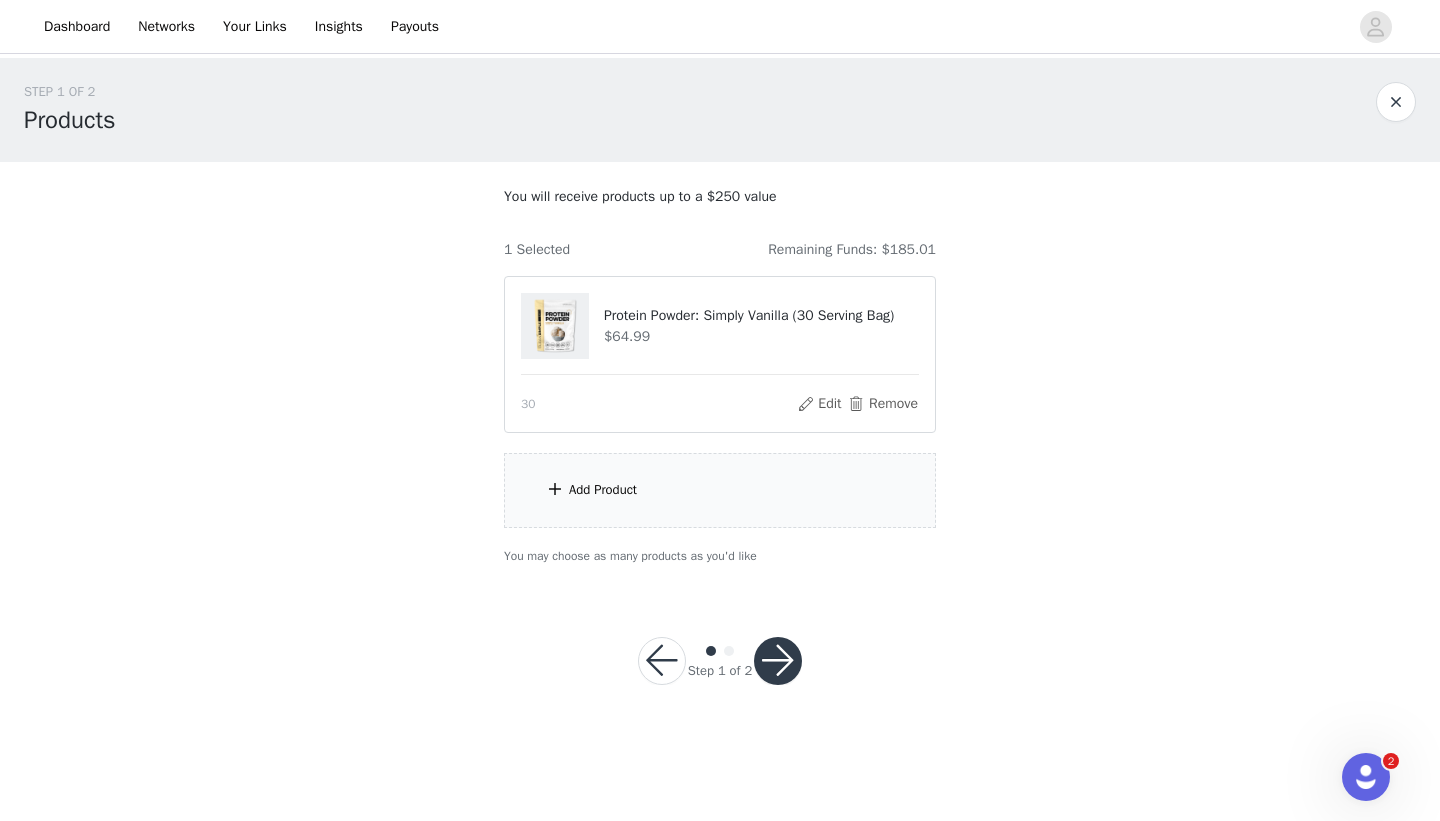 click at bounding box center (778, 661) 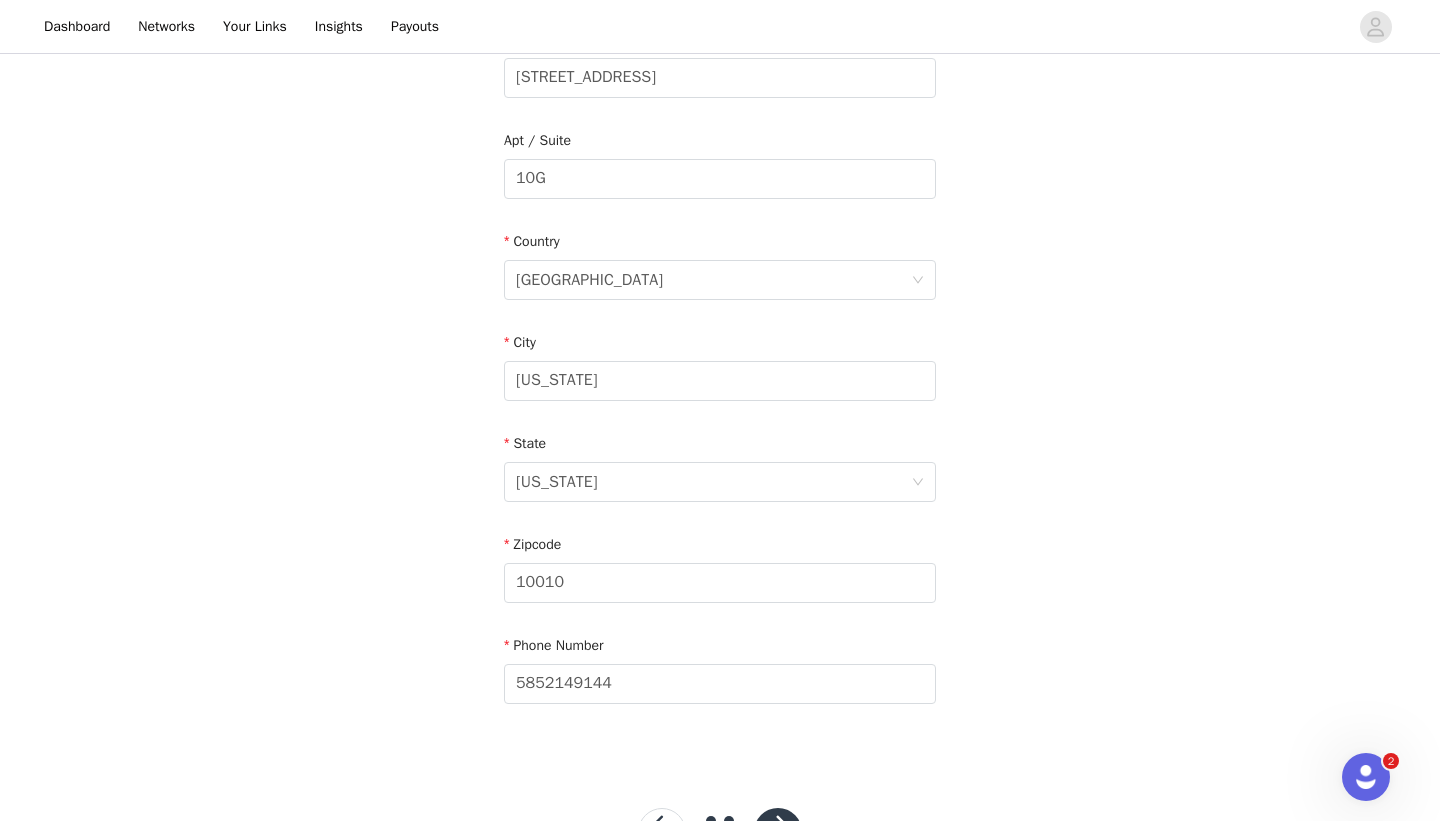 scroll, scrollTop: 543, scrollLeft: 0, axis: vertical 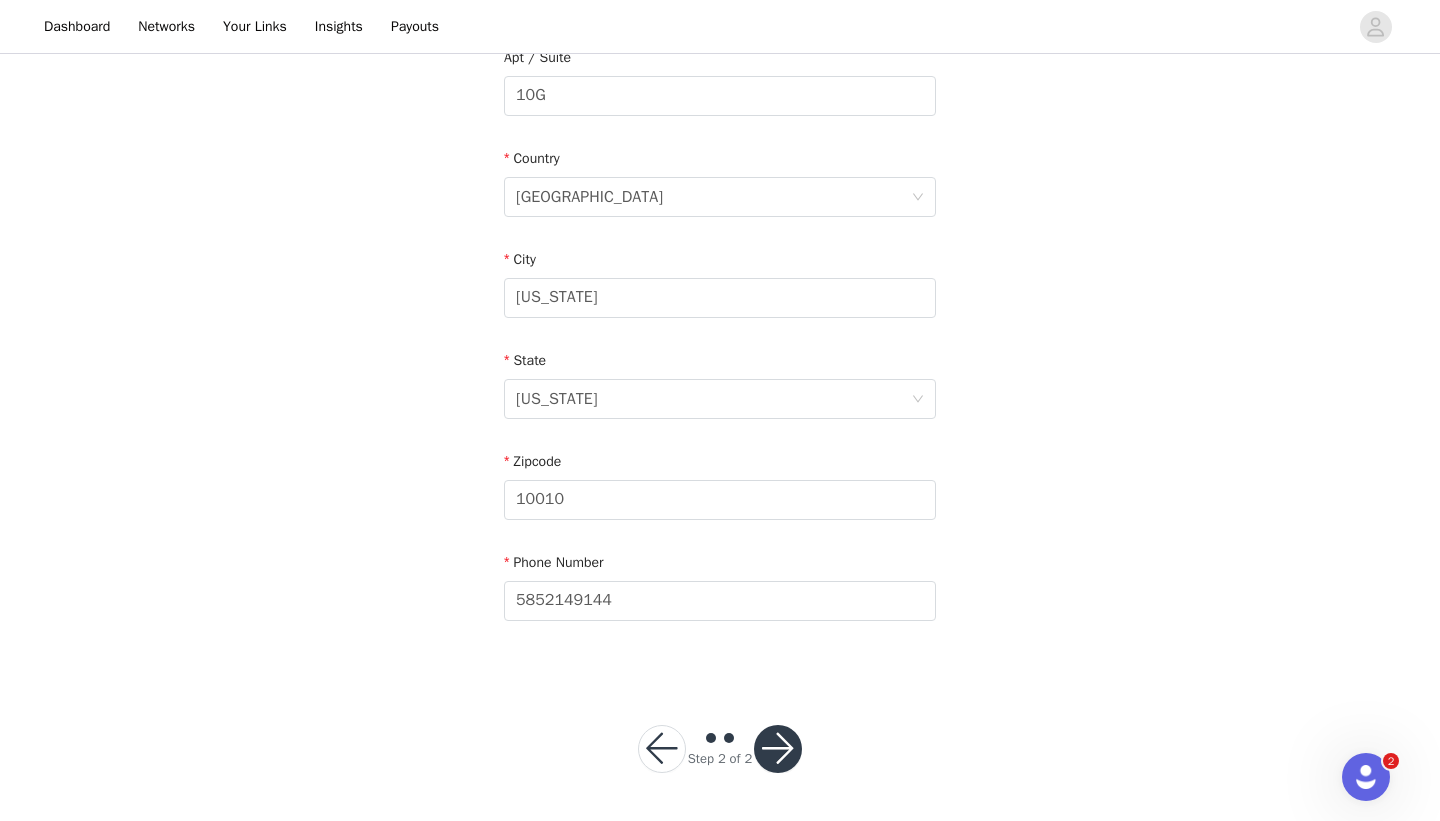 click at bounding box center [662, 749] 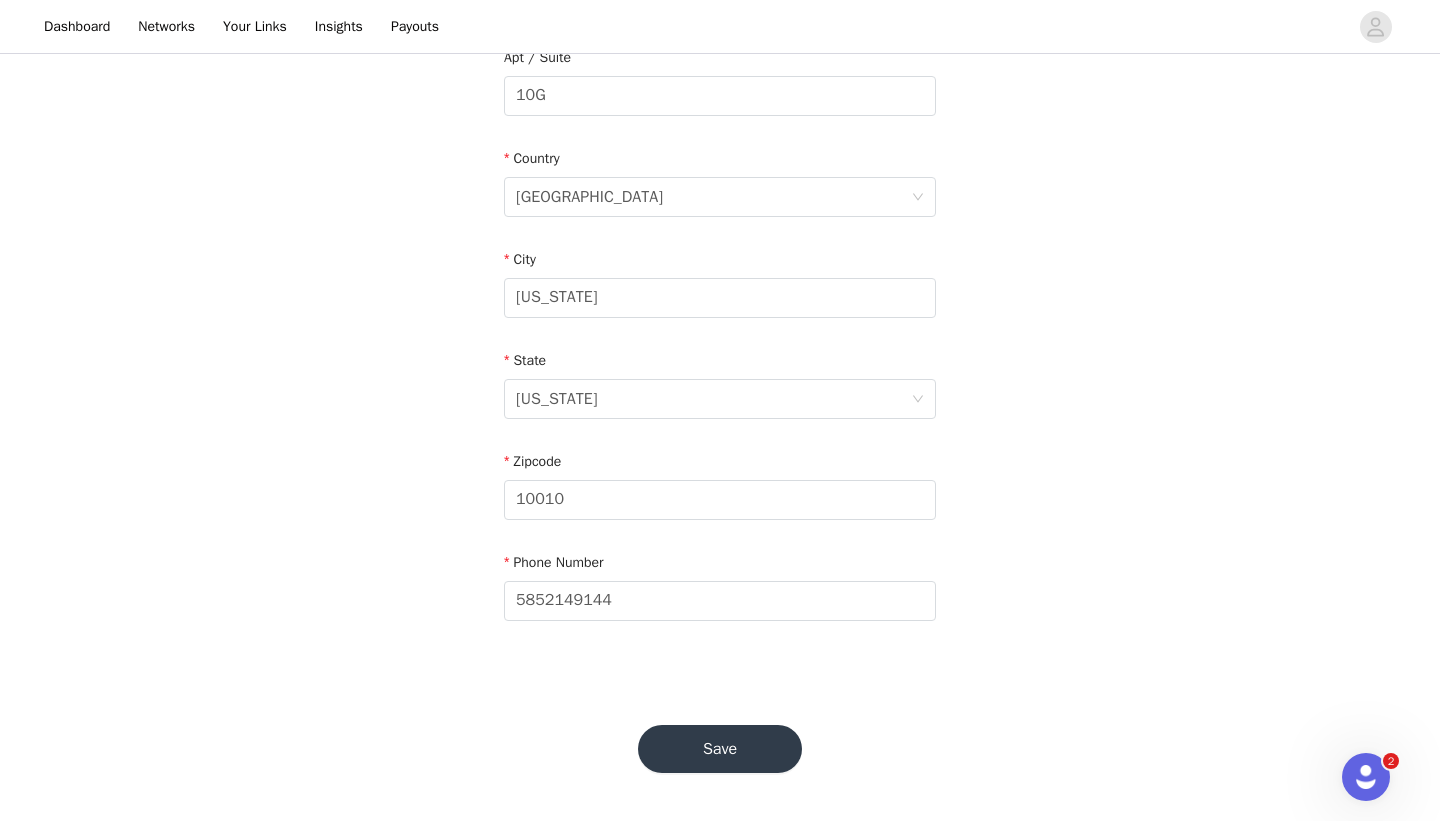 scroll, scrollTop: 0, scrollLeft: 0, axis: both 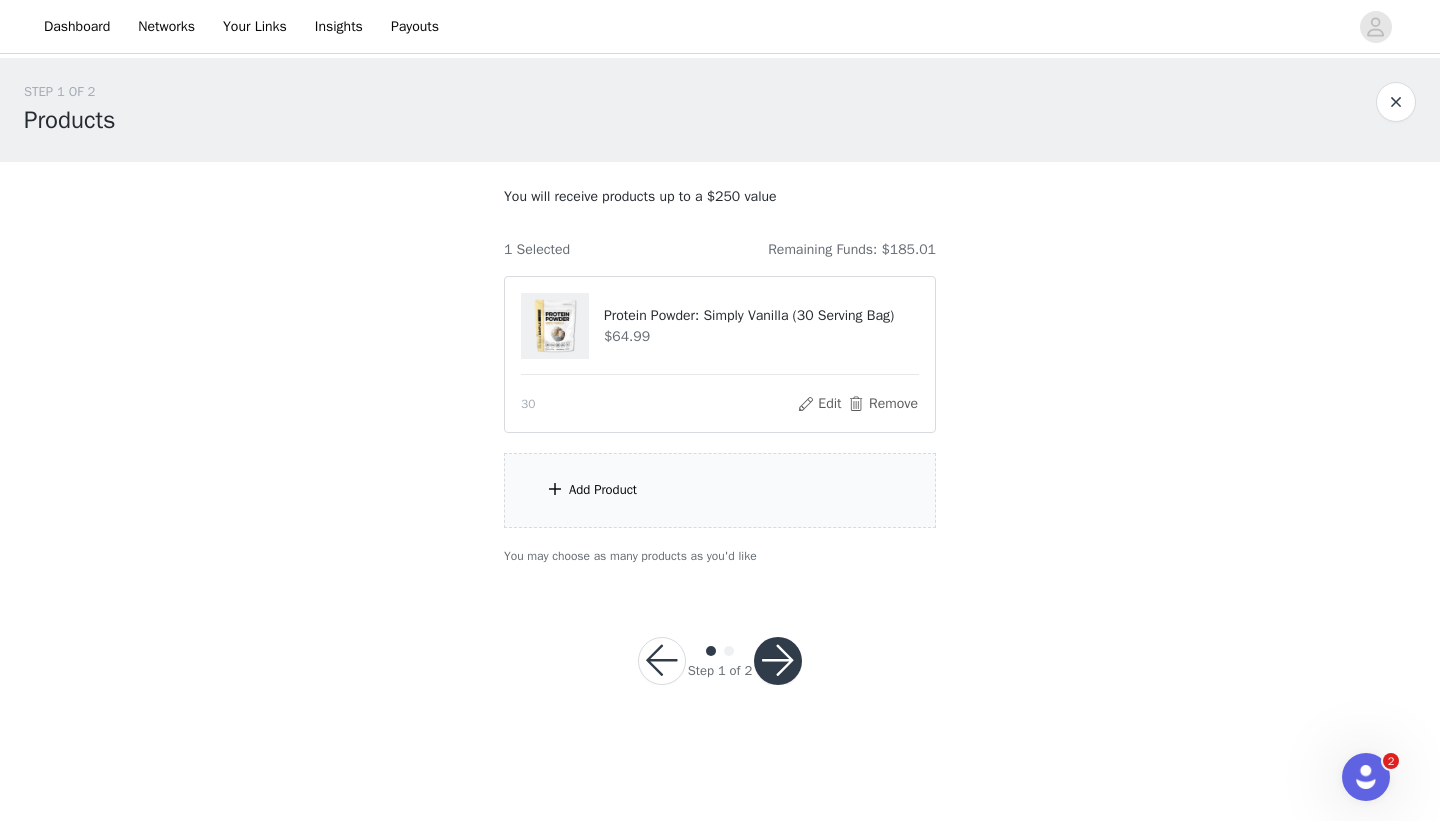 click on "Add Product" at bounding box center [720, 490] 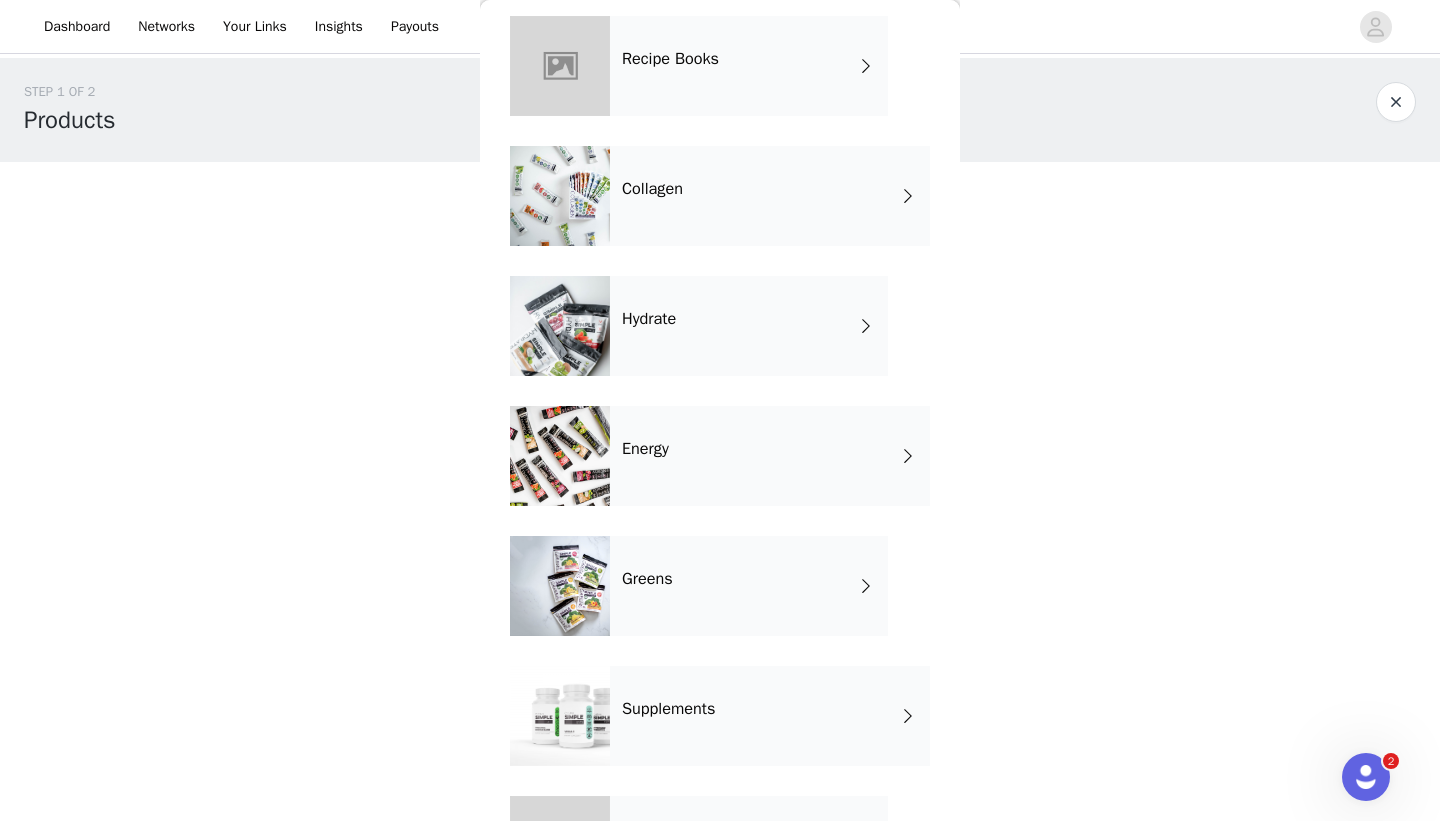 scroll, scrollTop: 604, scrollLeft: 0, axis: vertical 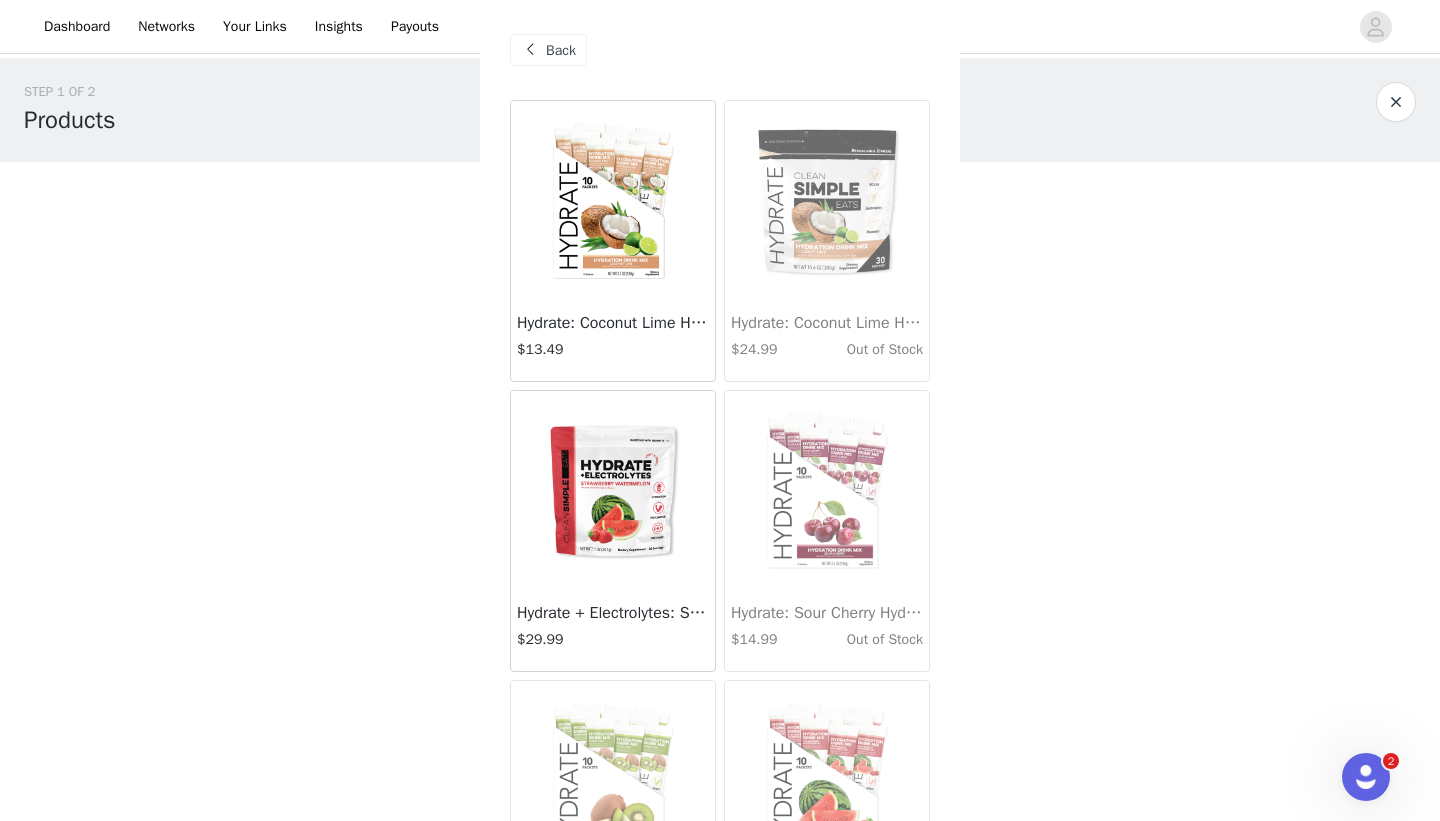 click at bounding box center (613, 491) 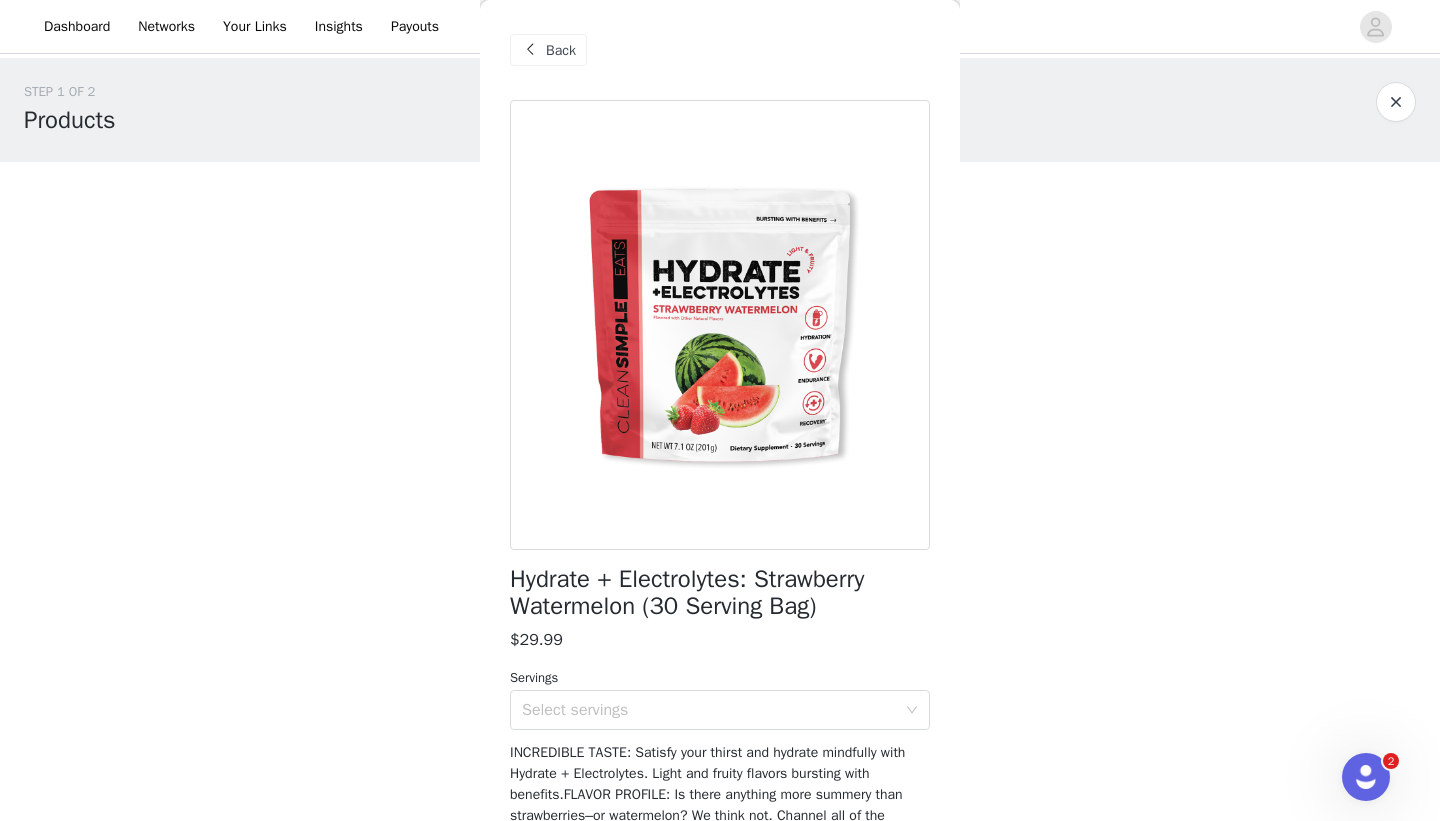 scroll, scrollTop: 192, scrollLeft: 0, axis: vertical 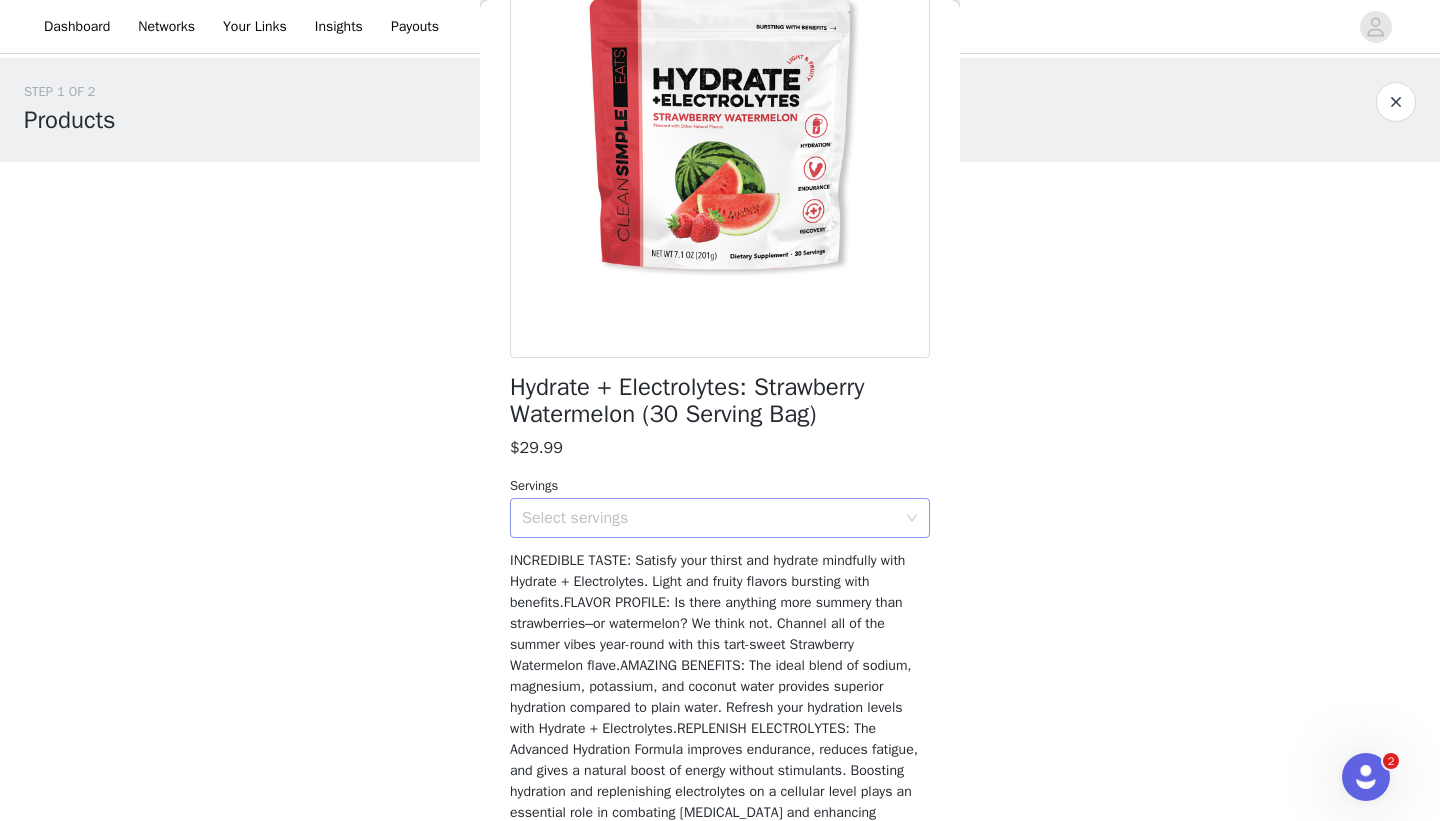 click on "Select servings" at bounding box center (709, 518) 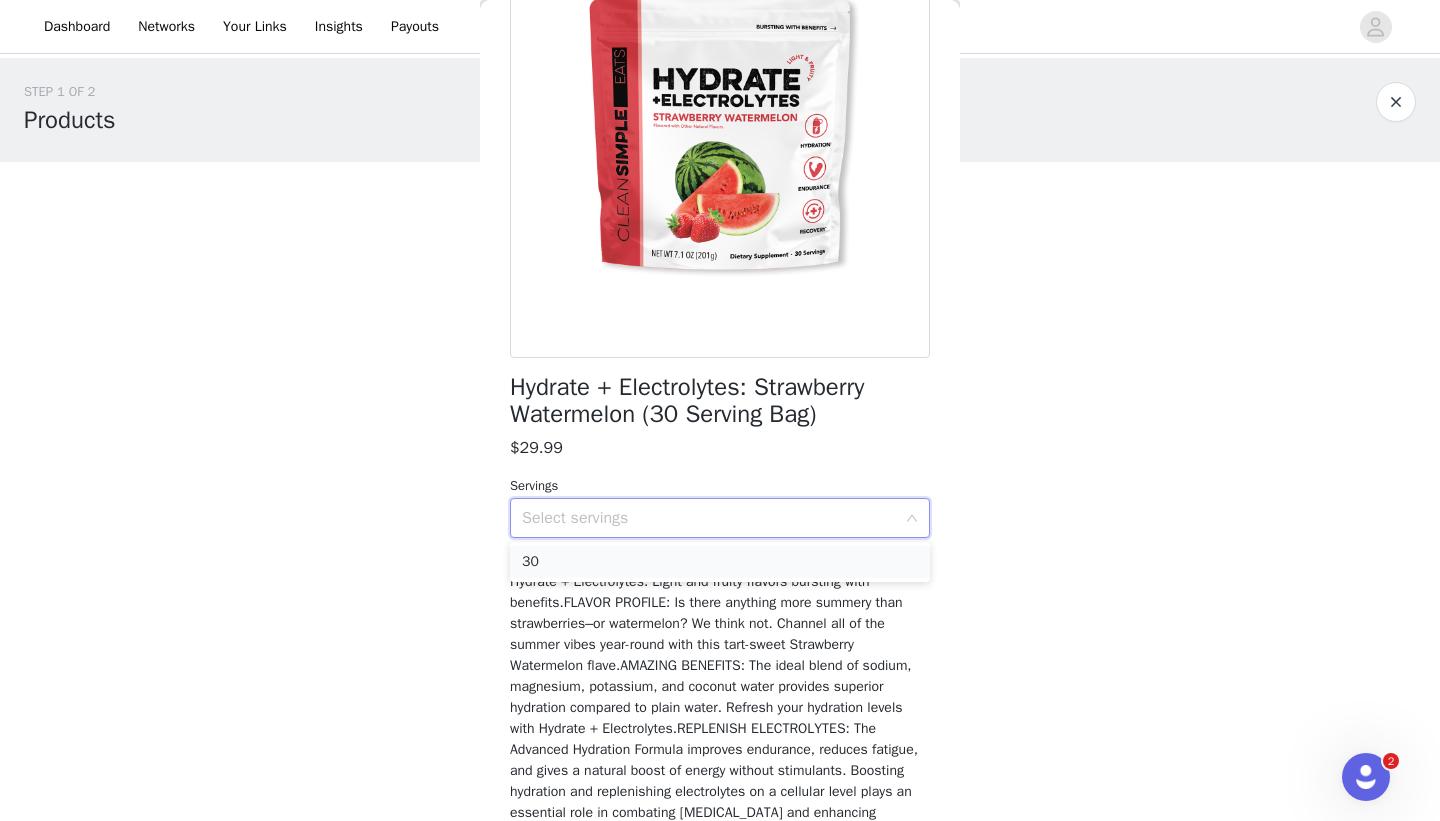 click on "30" at bounding box center (720, 562) 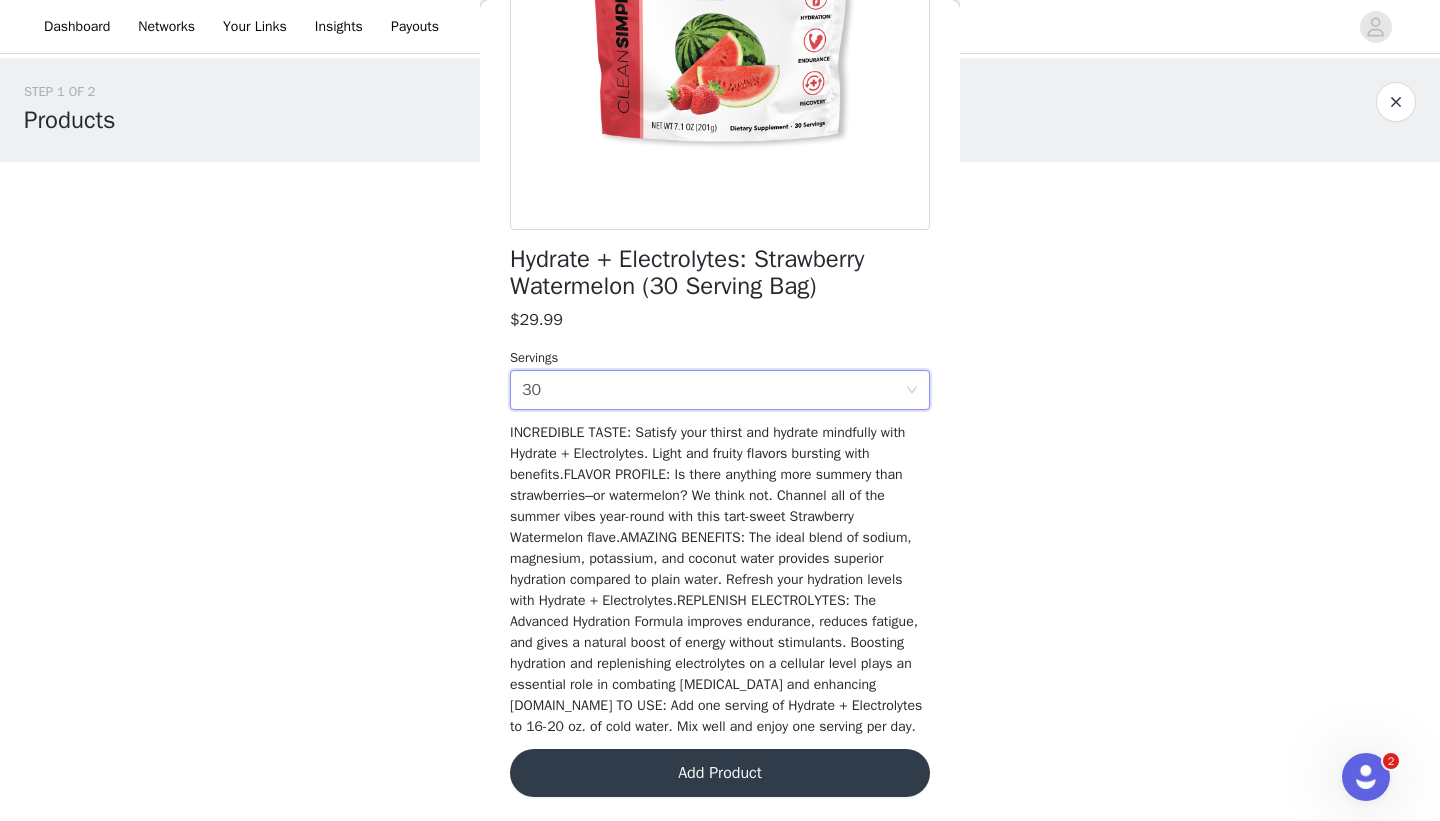 scroll, scrollTop: 346, scrollLeft: 0, axis: vertical 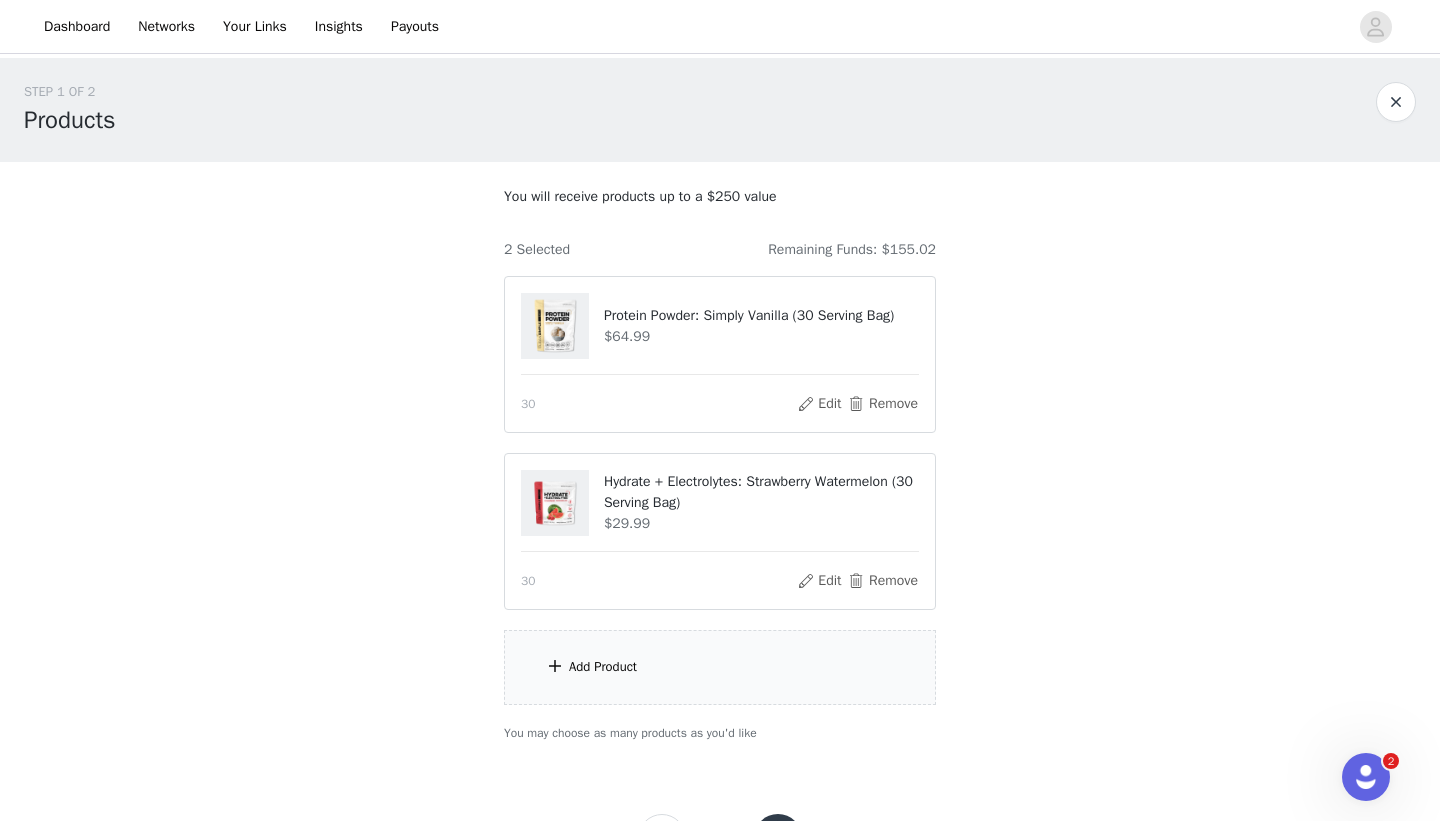 click on "Add Product" at bounding box center [603, 667] 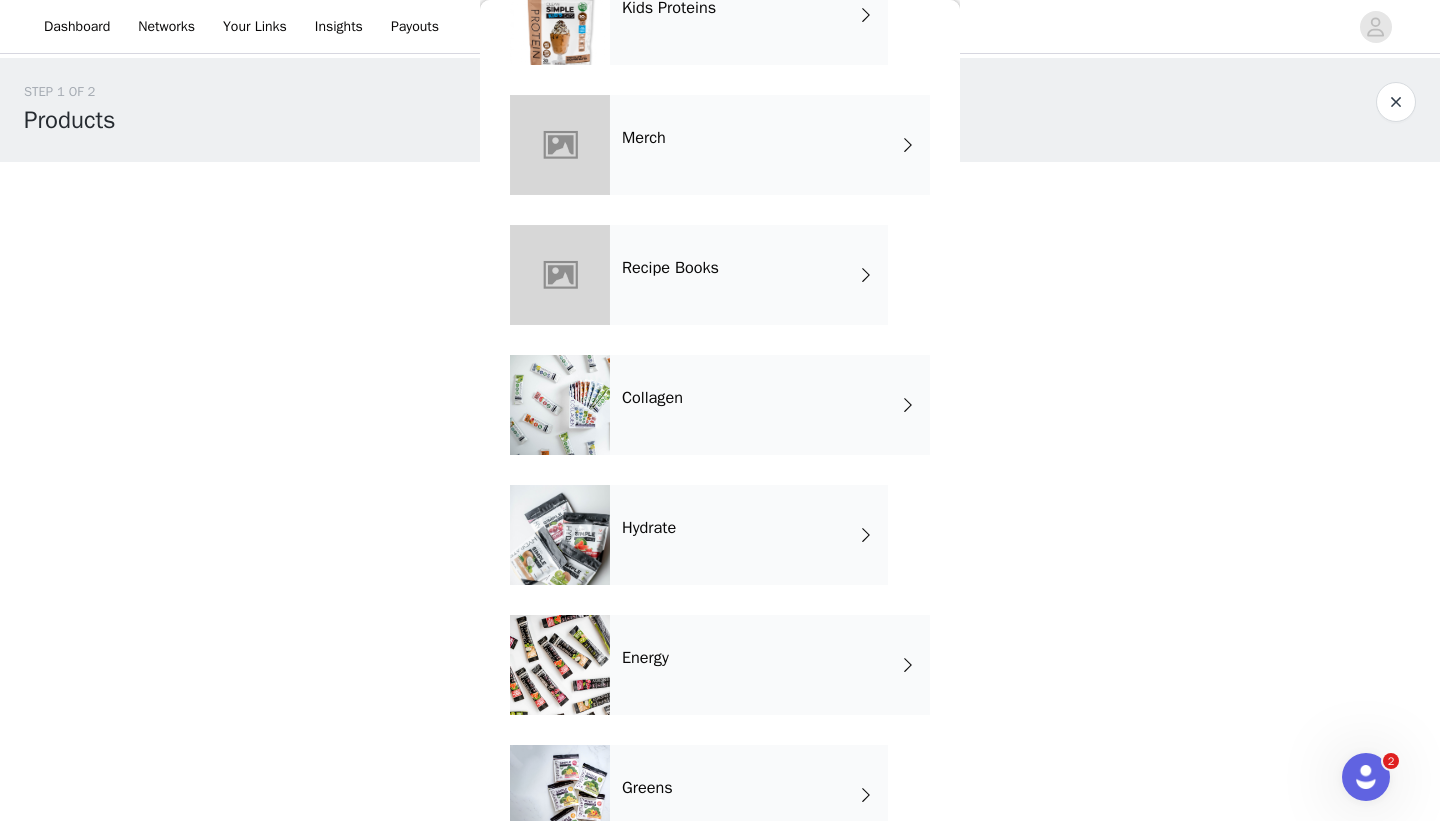 scroll, scrollTop: 397, scrollLeft: 0, axis: vertical 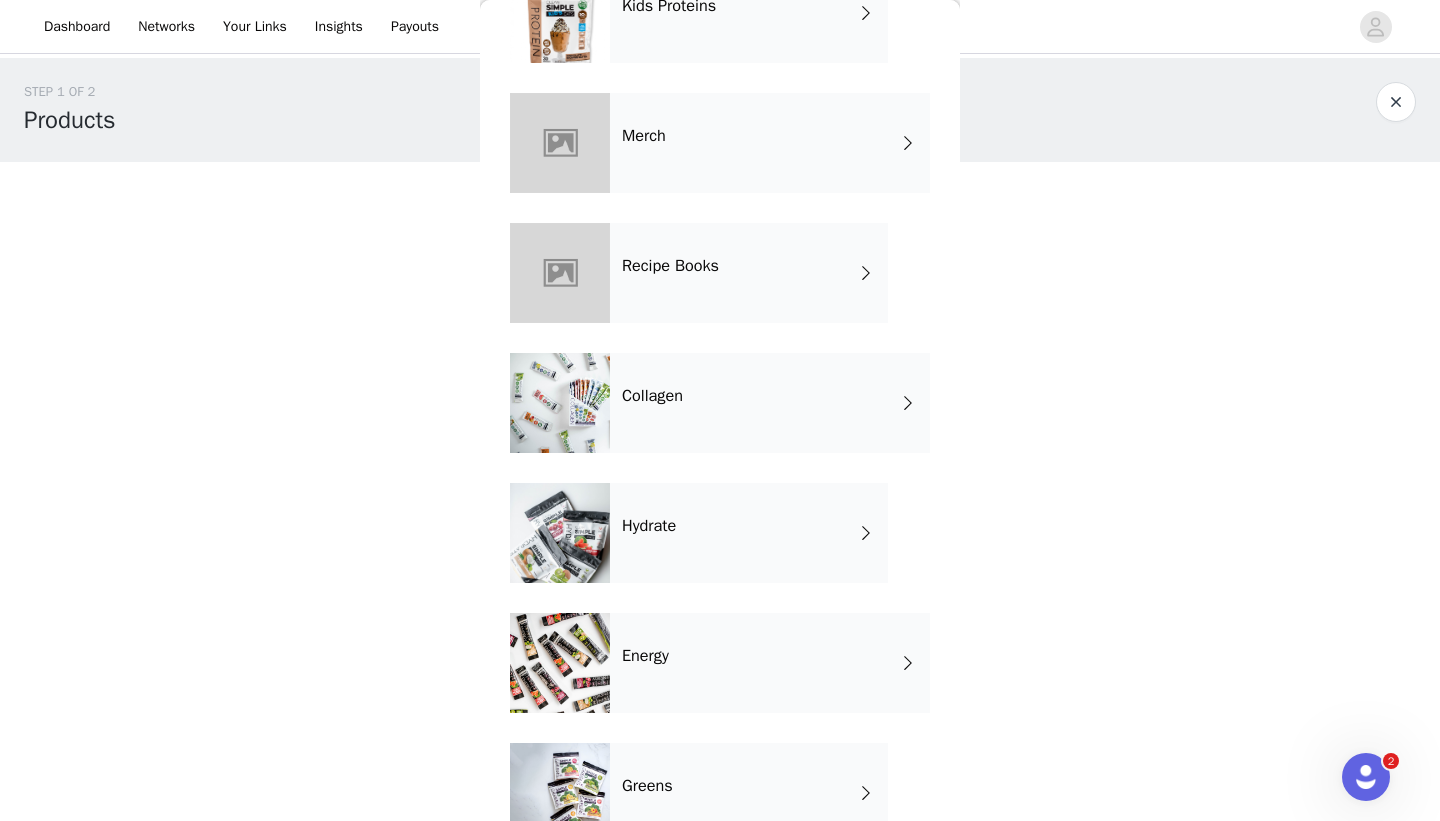 click on "Hydrate" at bounding box center [749, 533] 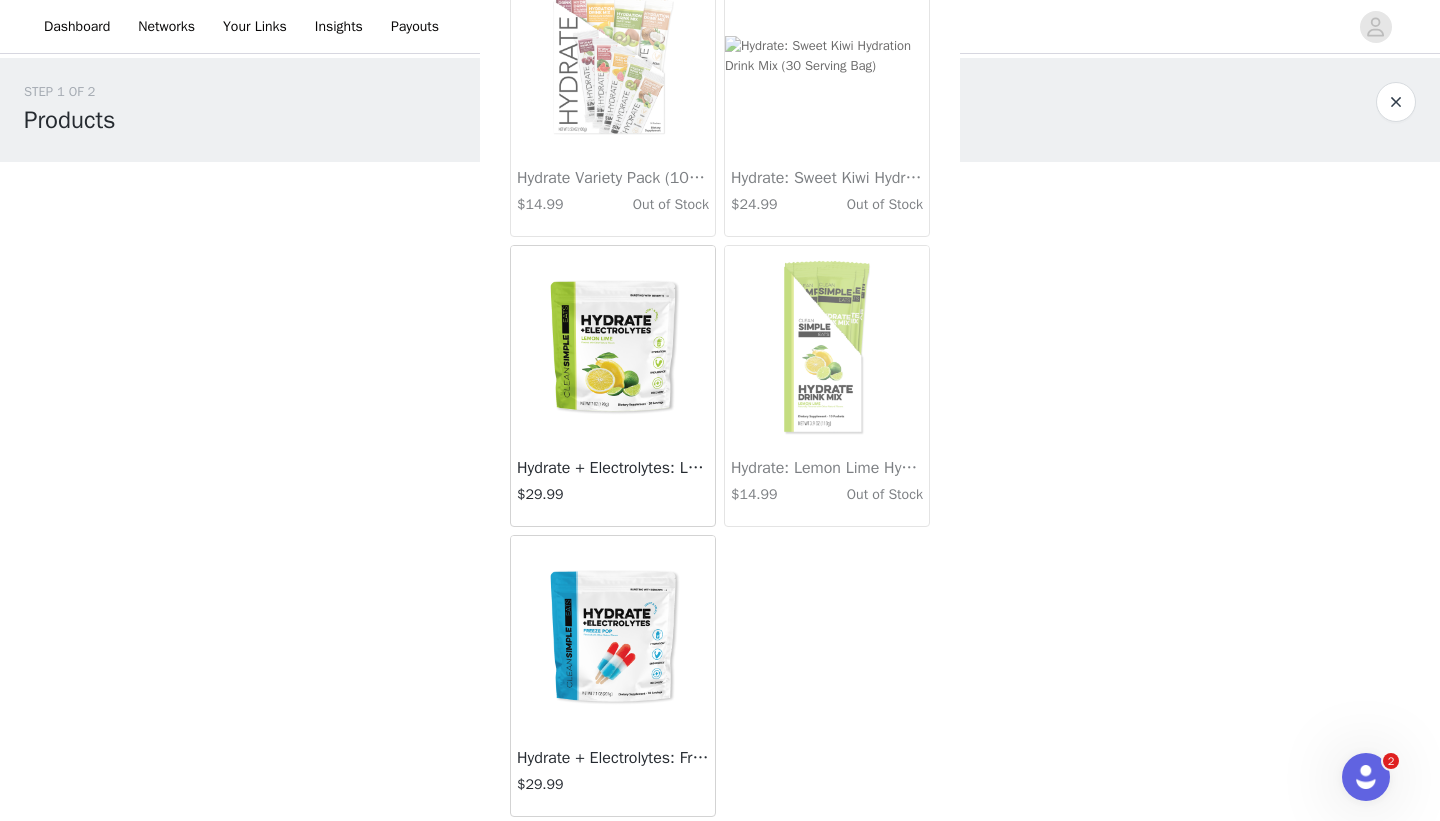 scroll, scrollTop: 1594, scrollLeft: 0, axis: vertical 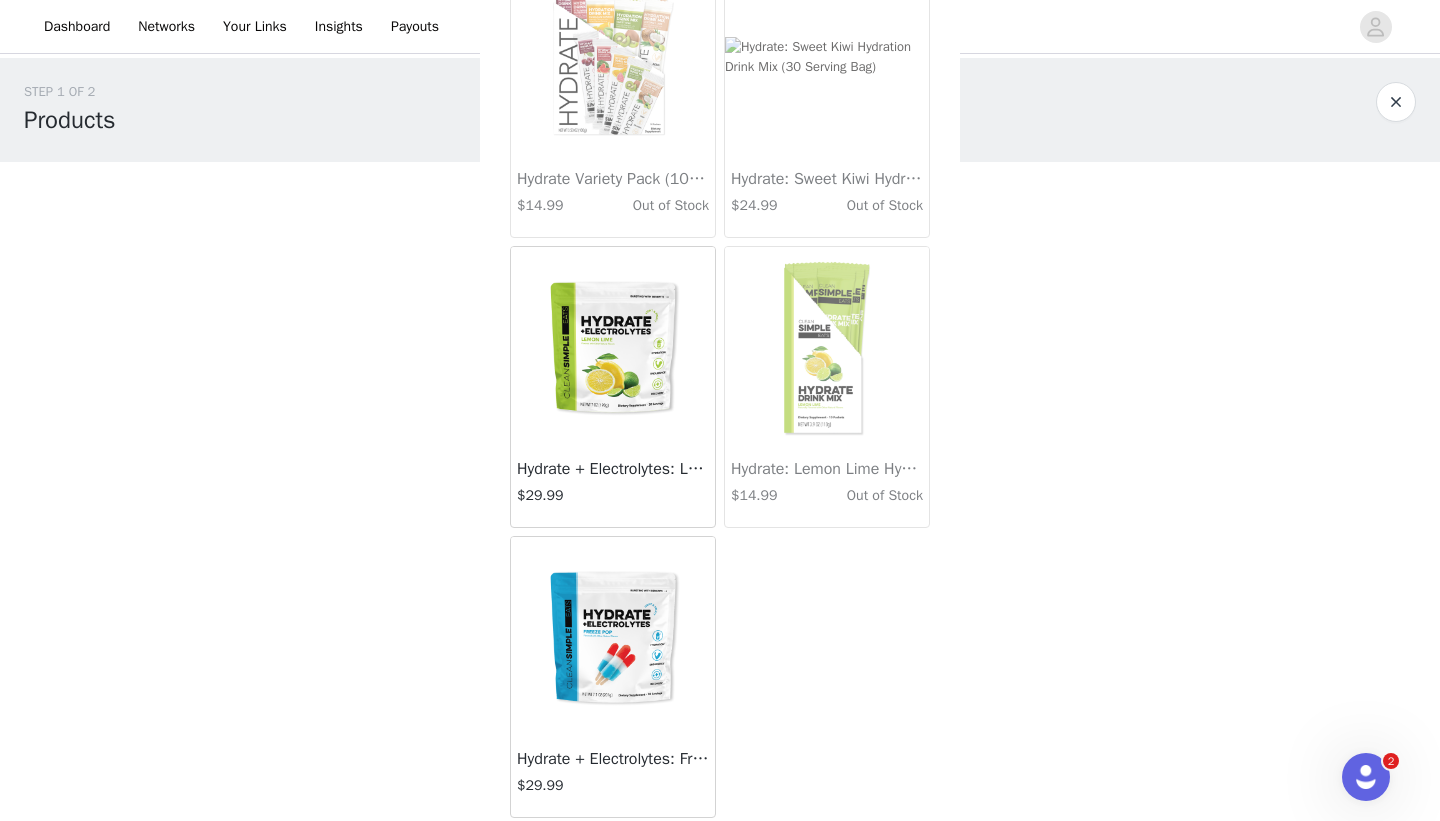 click at bounding box center (613, 637) 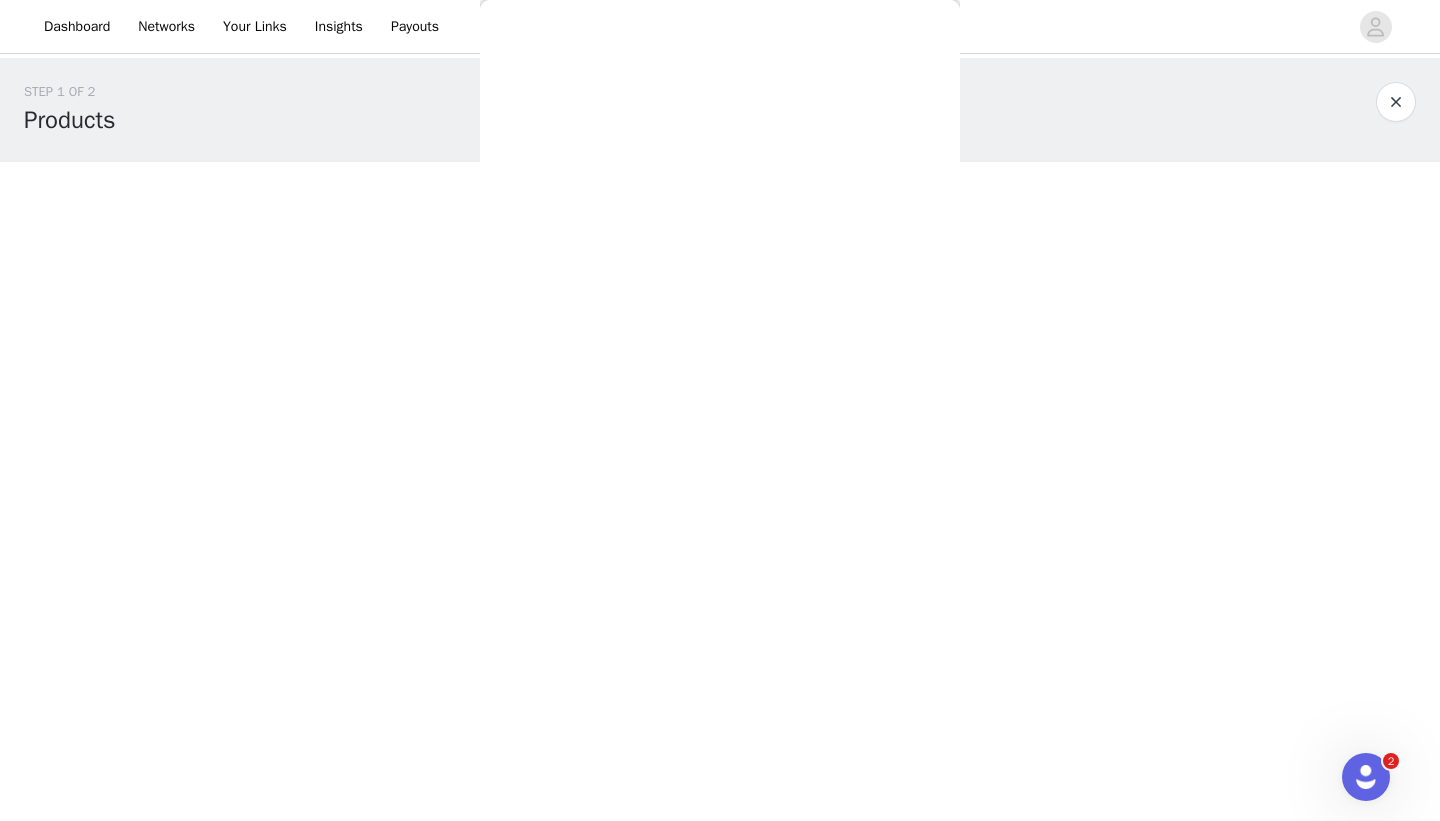 scroll, scrollTop: 327, scrollLeft: 0, axis: vertical 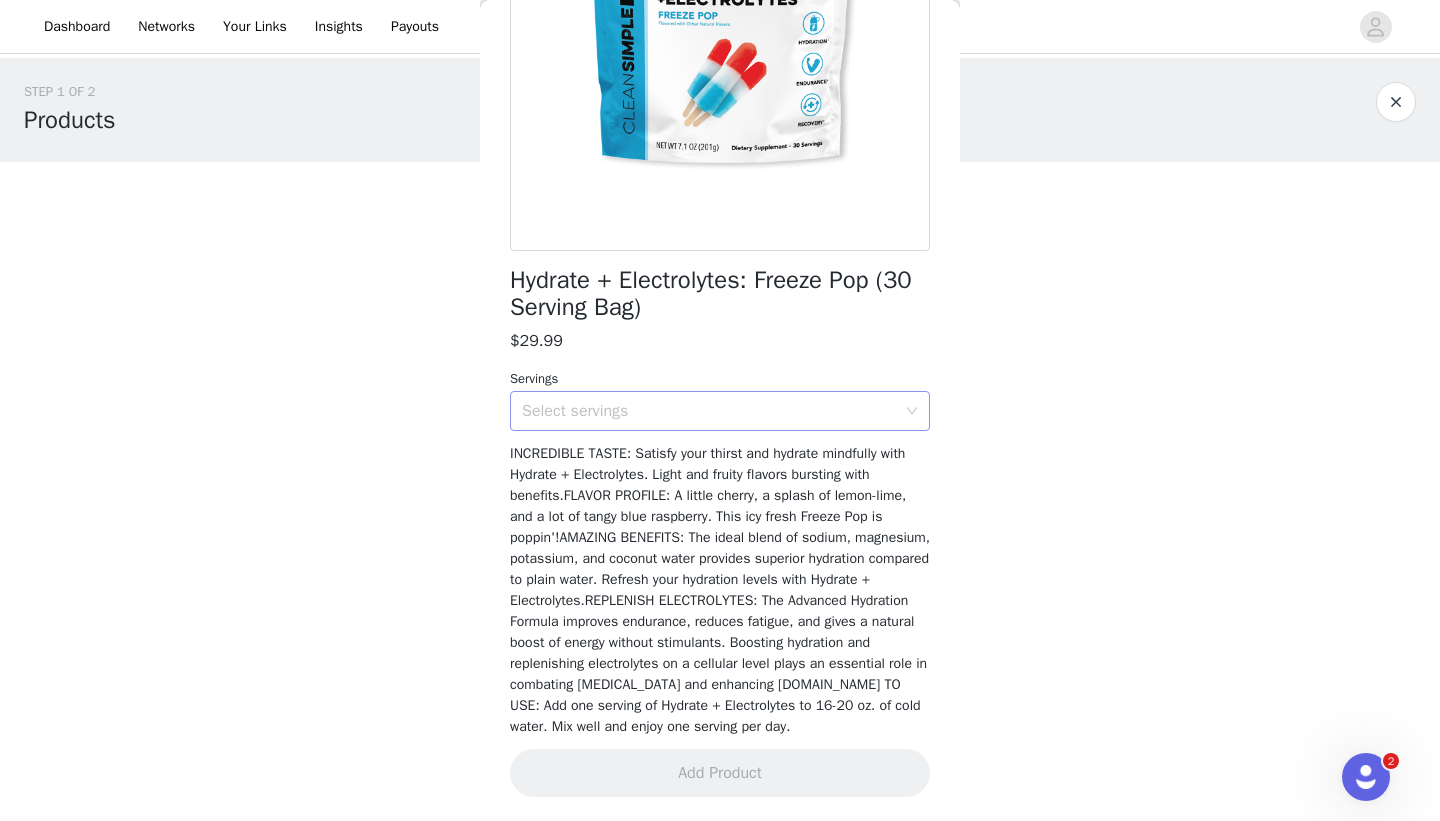 click on "Select servings" at bounding box center [709, 411] 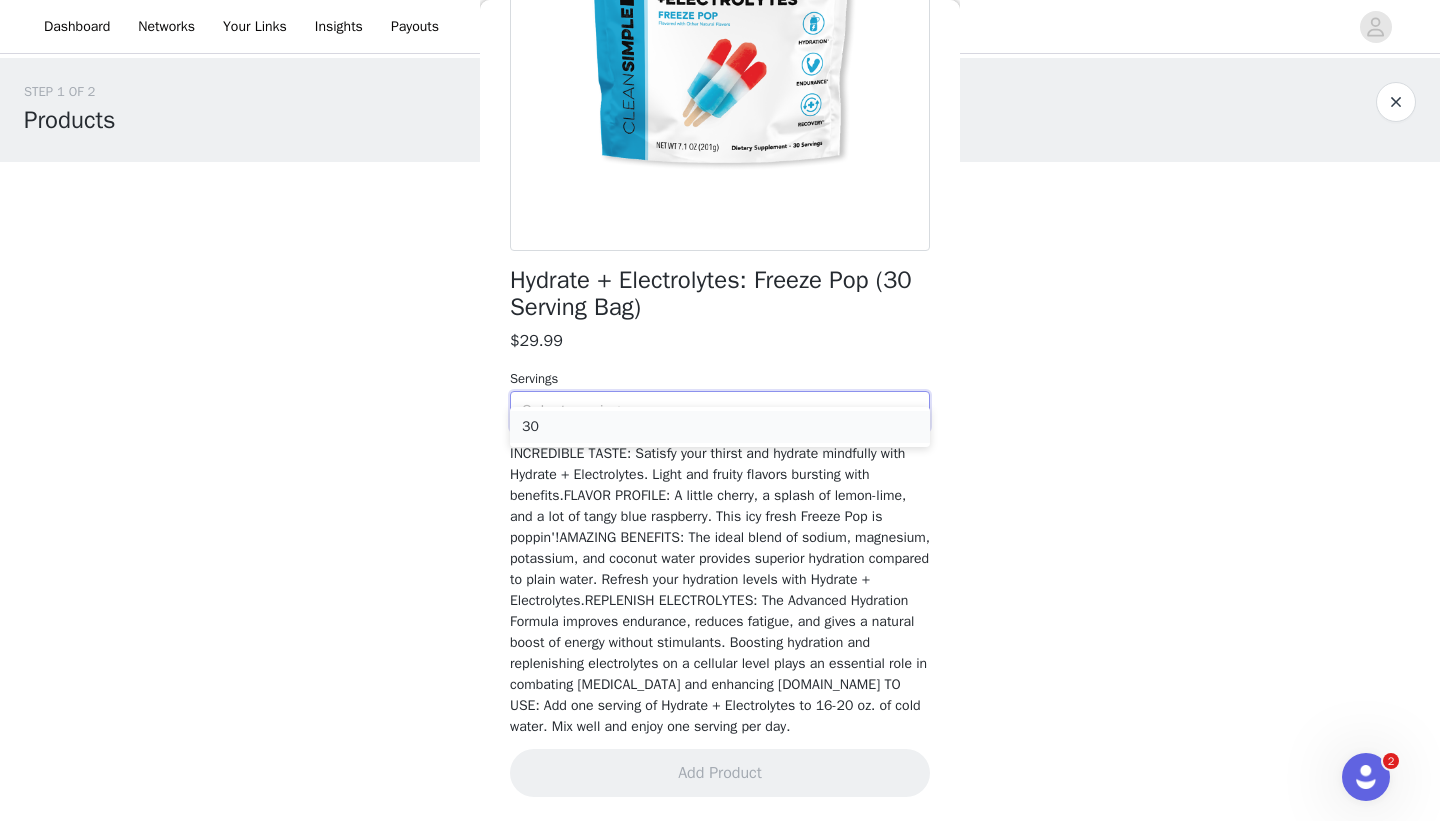 click on "30" at bounding box center [720, 427] 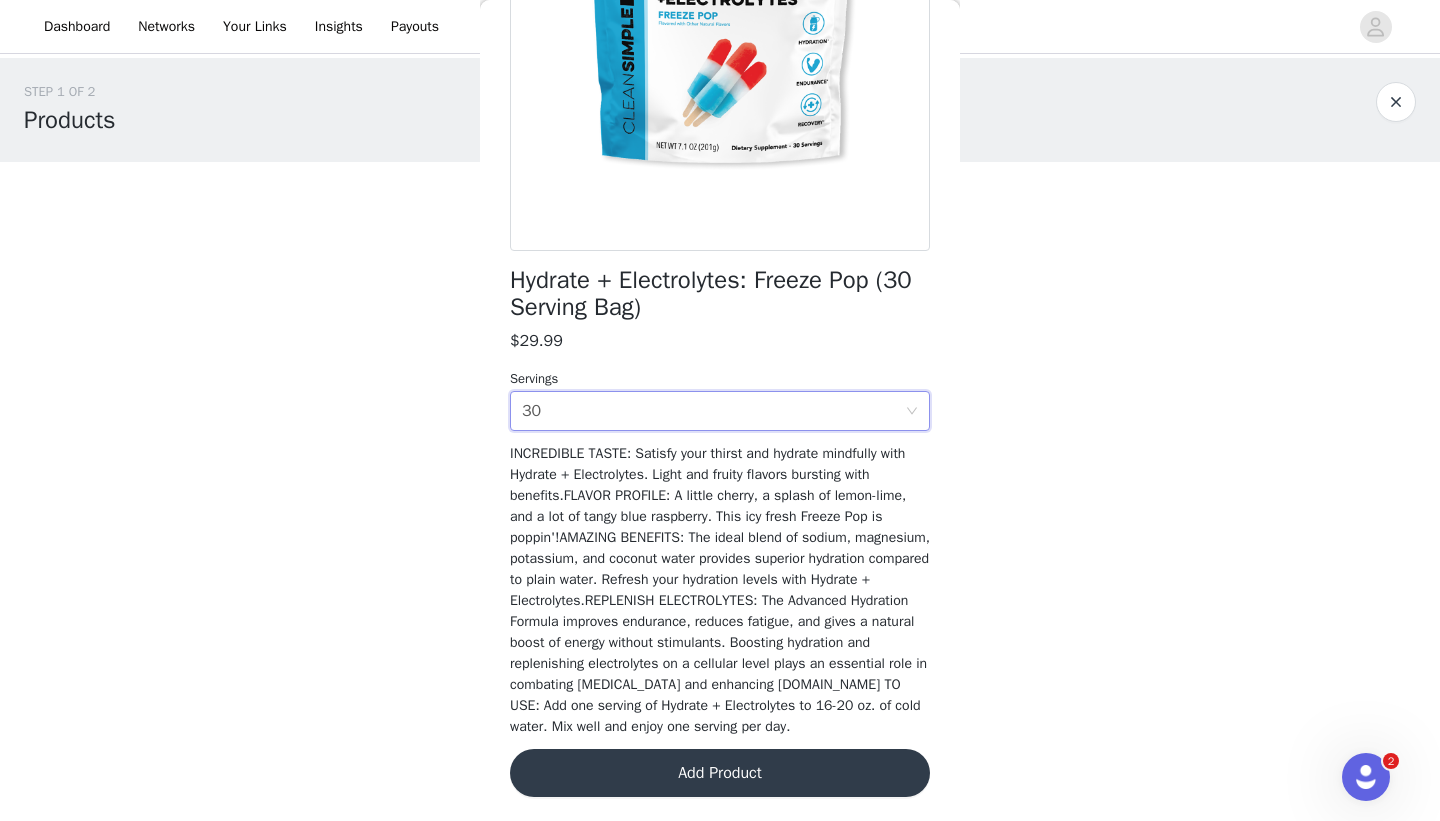 click on "Add Product" at bounding box center [720, 773] 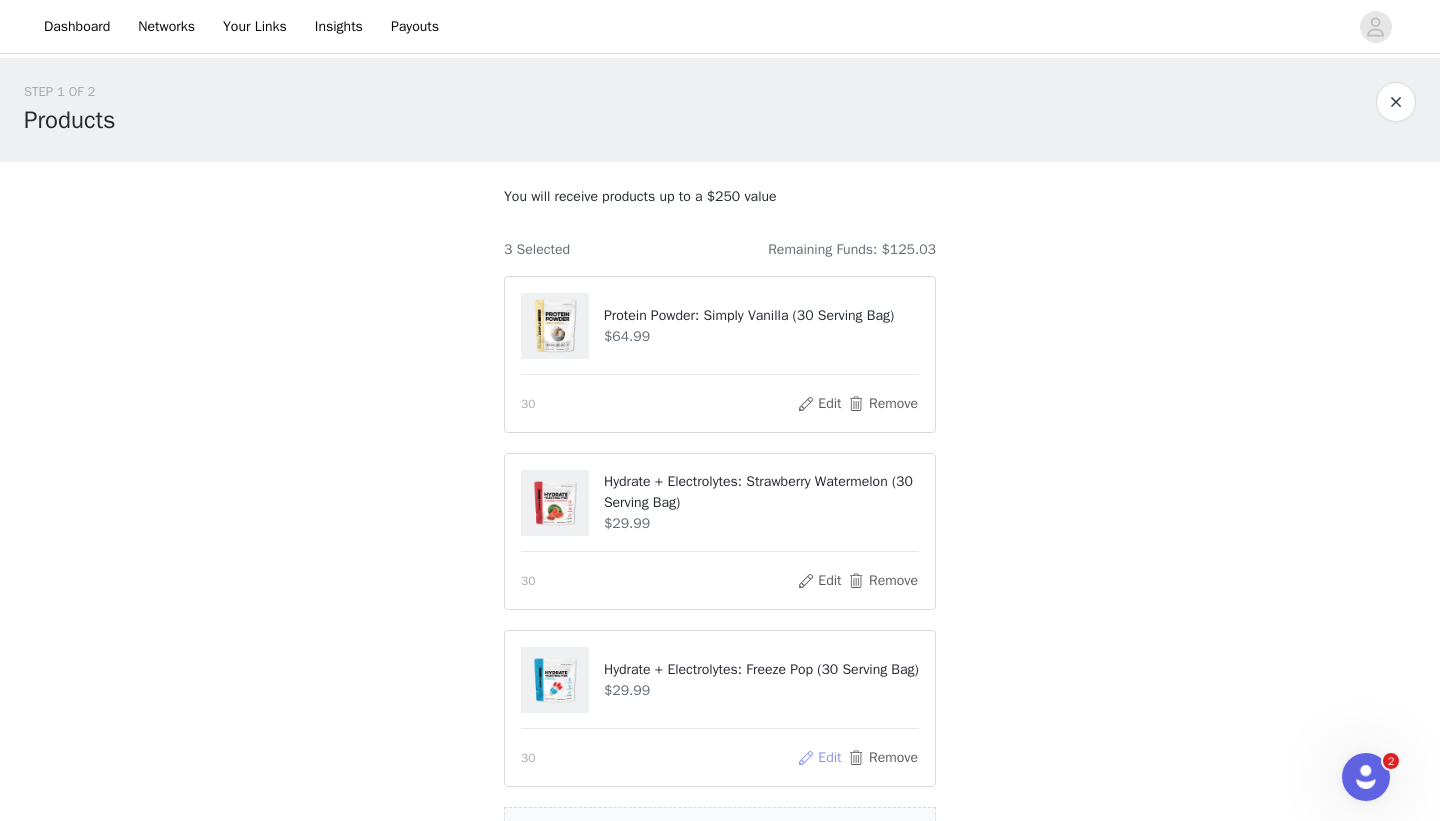click on "Edit" at bounding box center [819, 758] 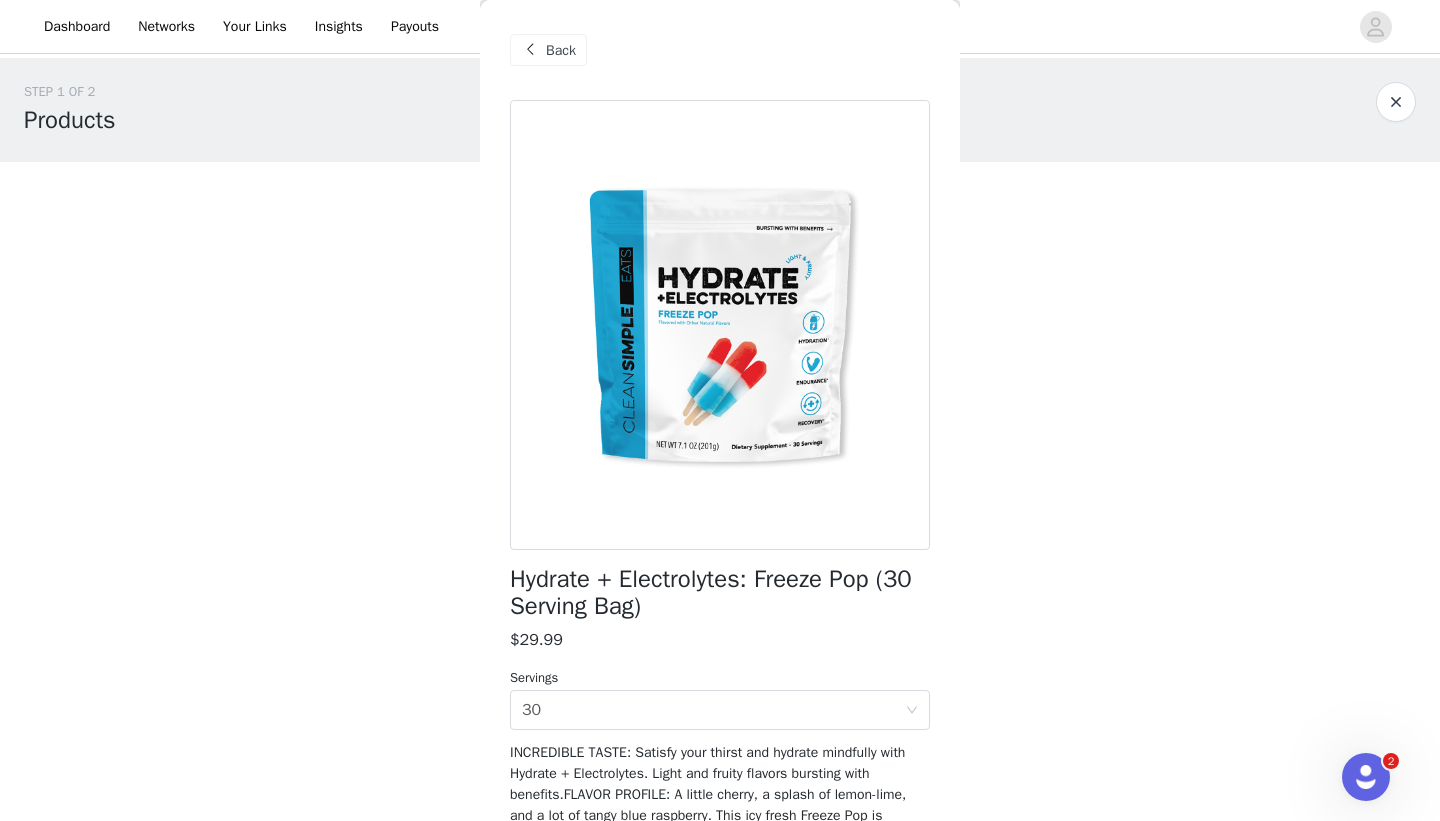 scroll, scrollTop: 327, scrollLeft: 0, axis: vertical 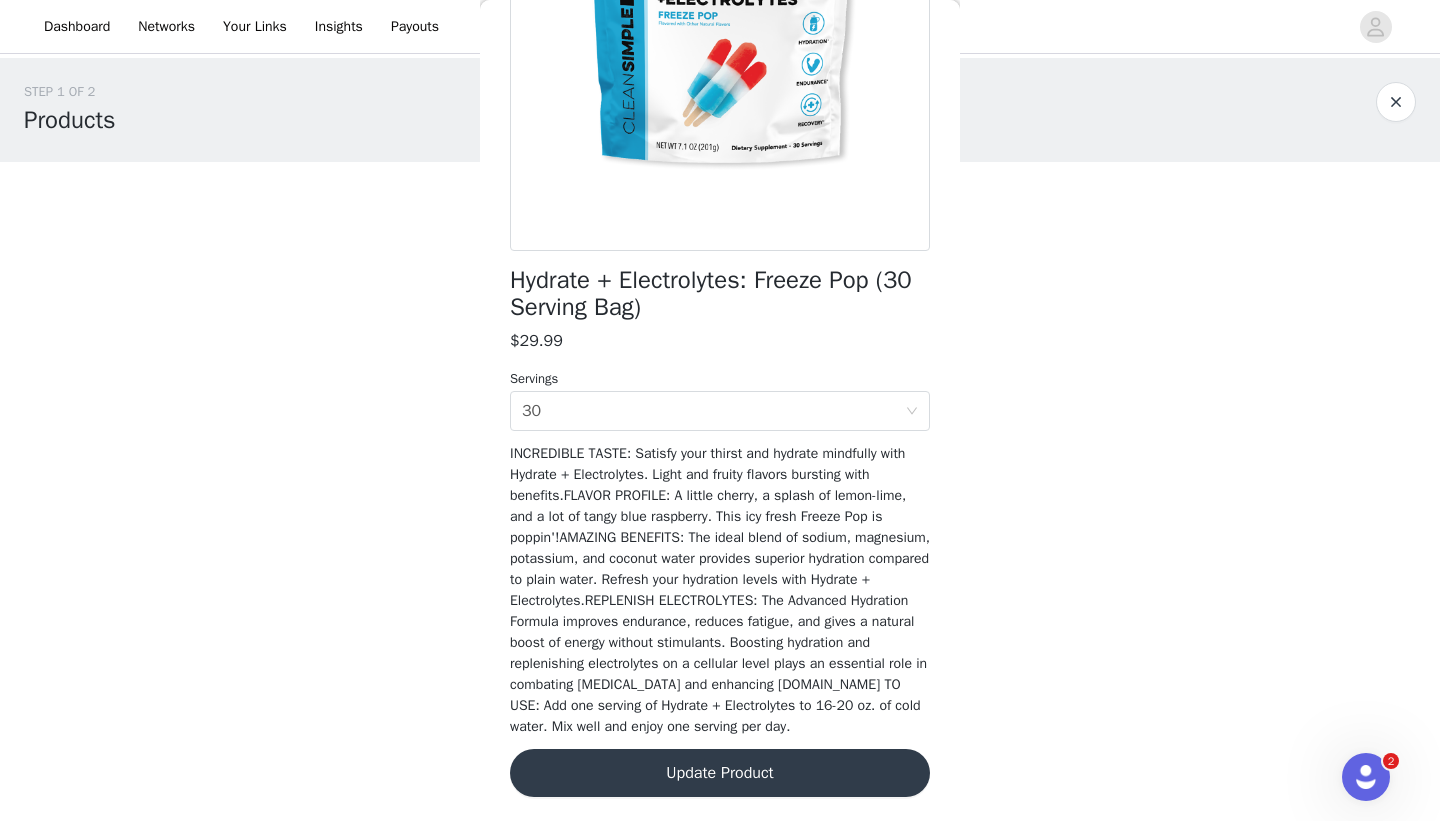 click on "Update Product" at bounding box center [720, 773] 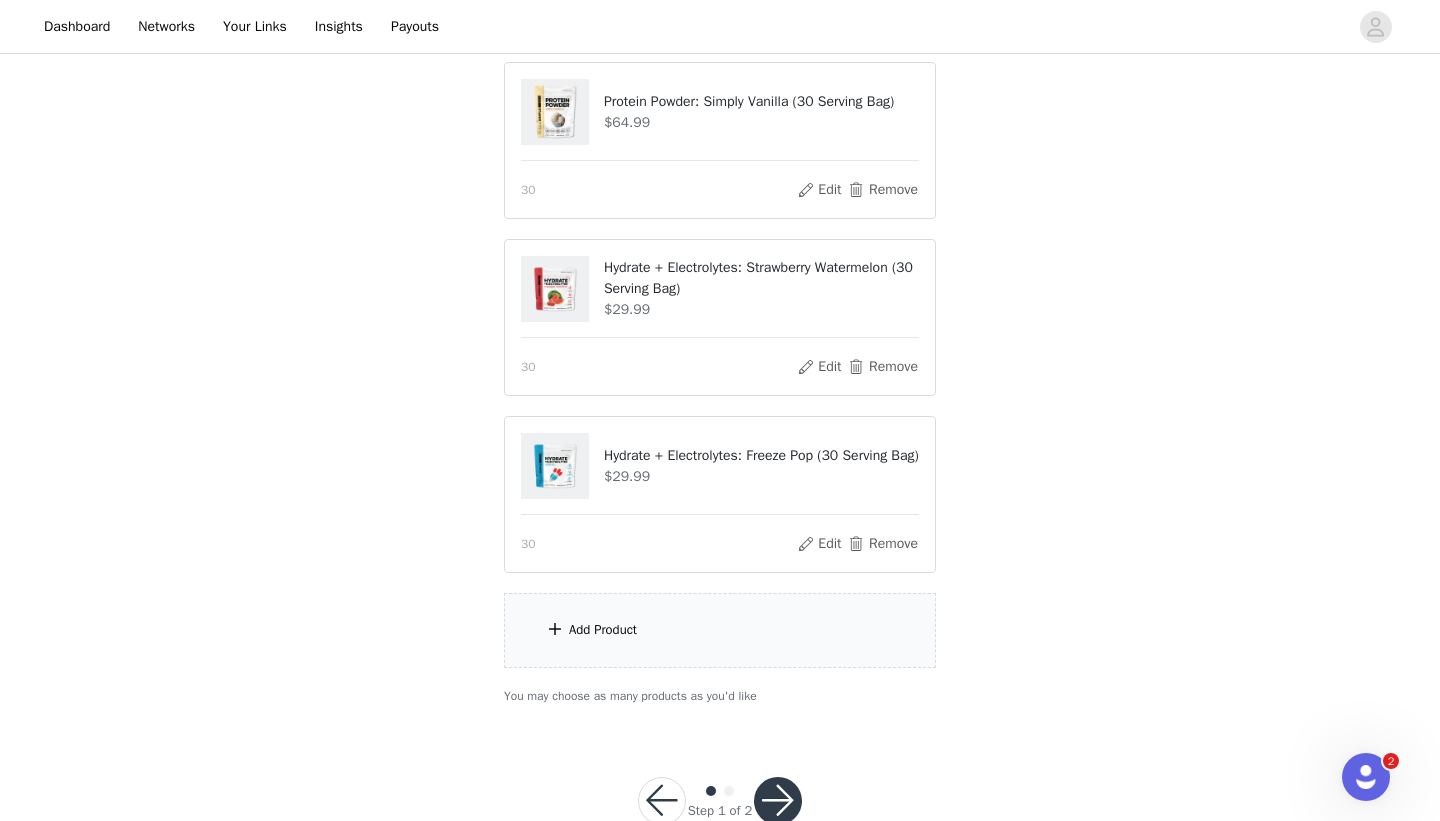 scroll, scrollTop: 215, scrollLeft: 0, axis: vertical 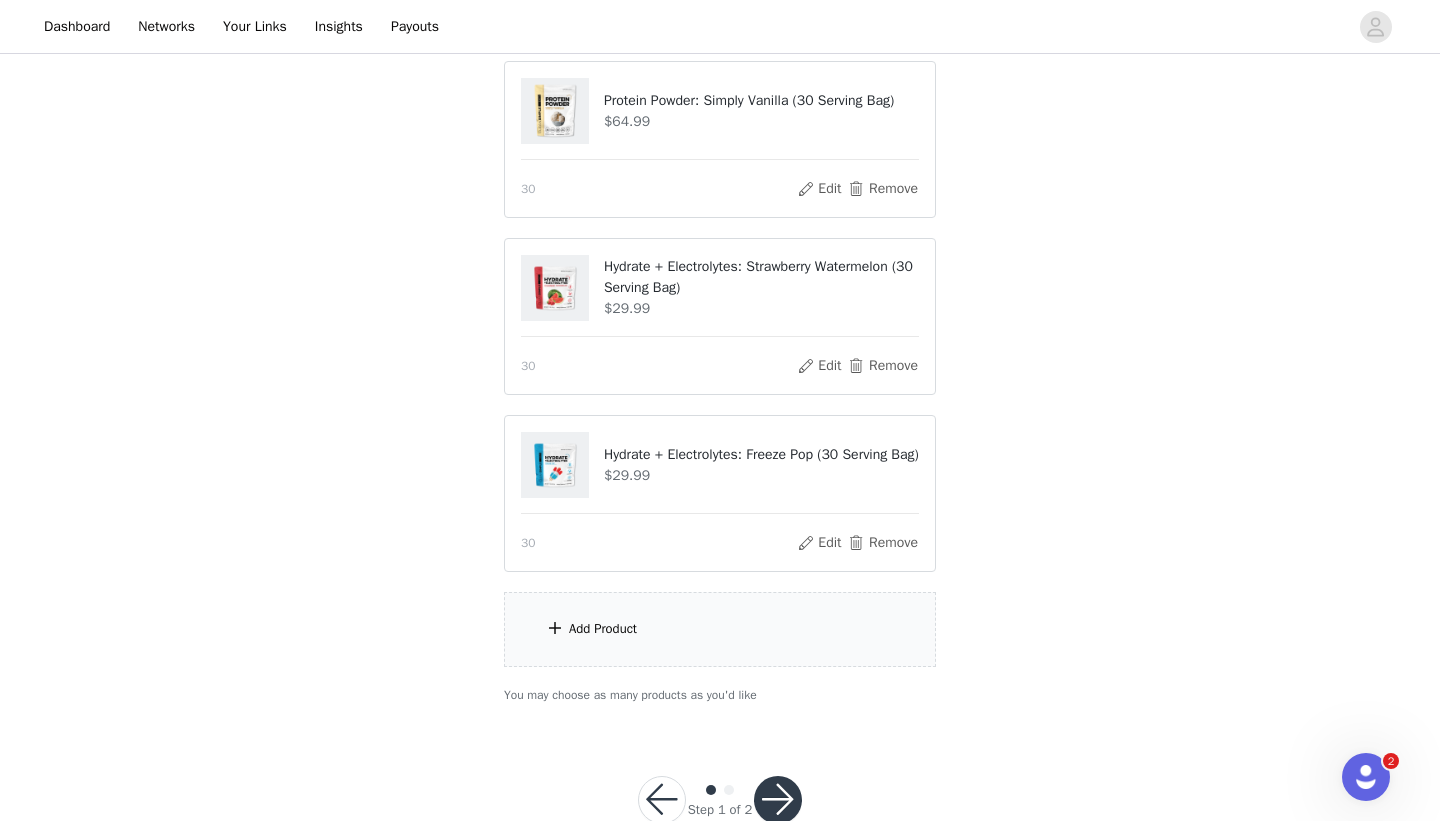 click on "Add Product" at bounding box center [720, 629] 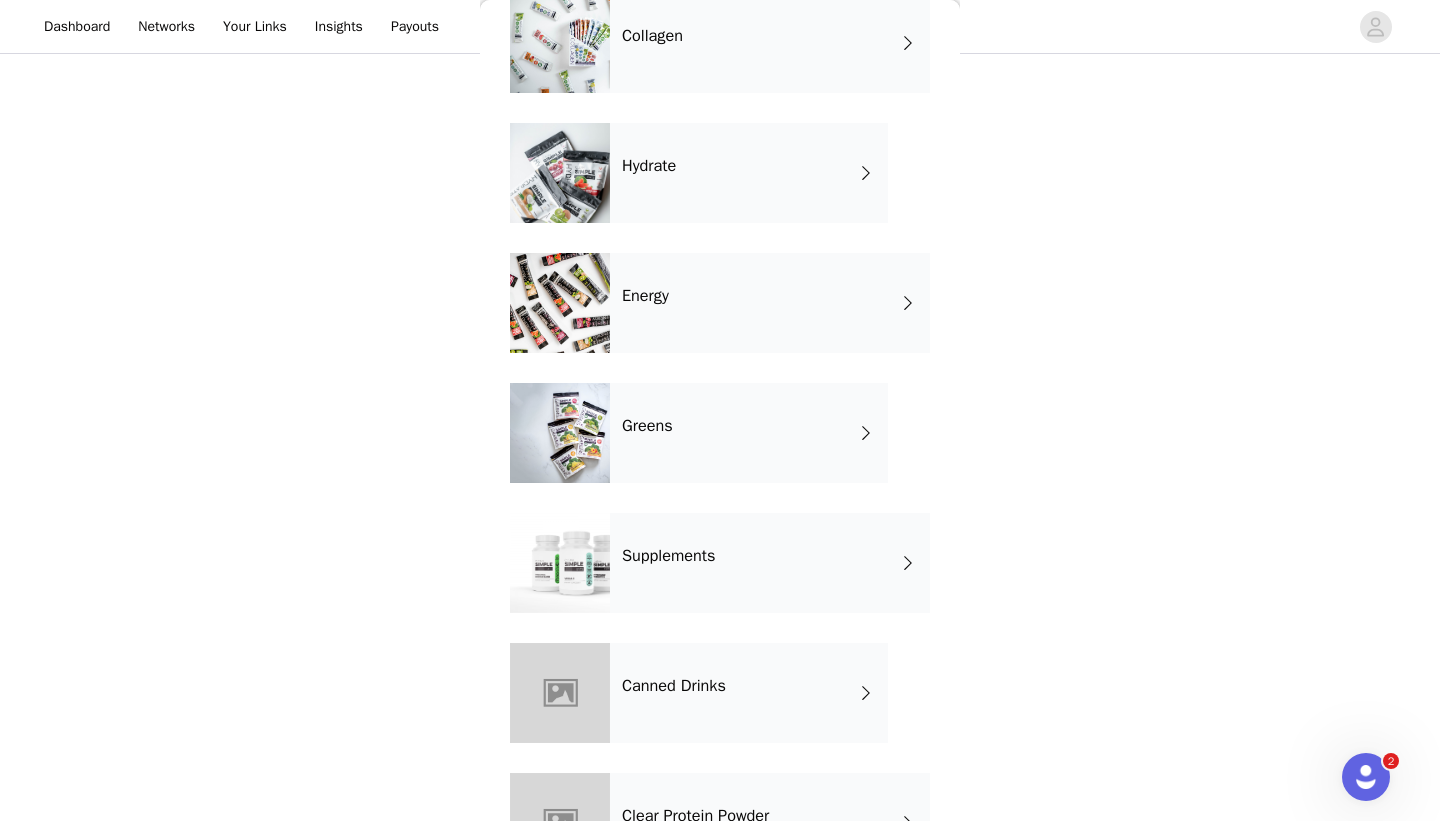 scroll, scrollTop: 656, scrollLeft: 0, axis: vertical 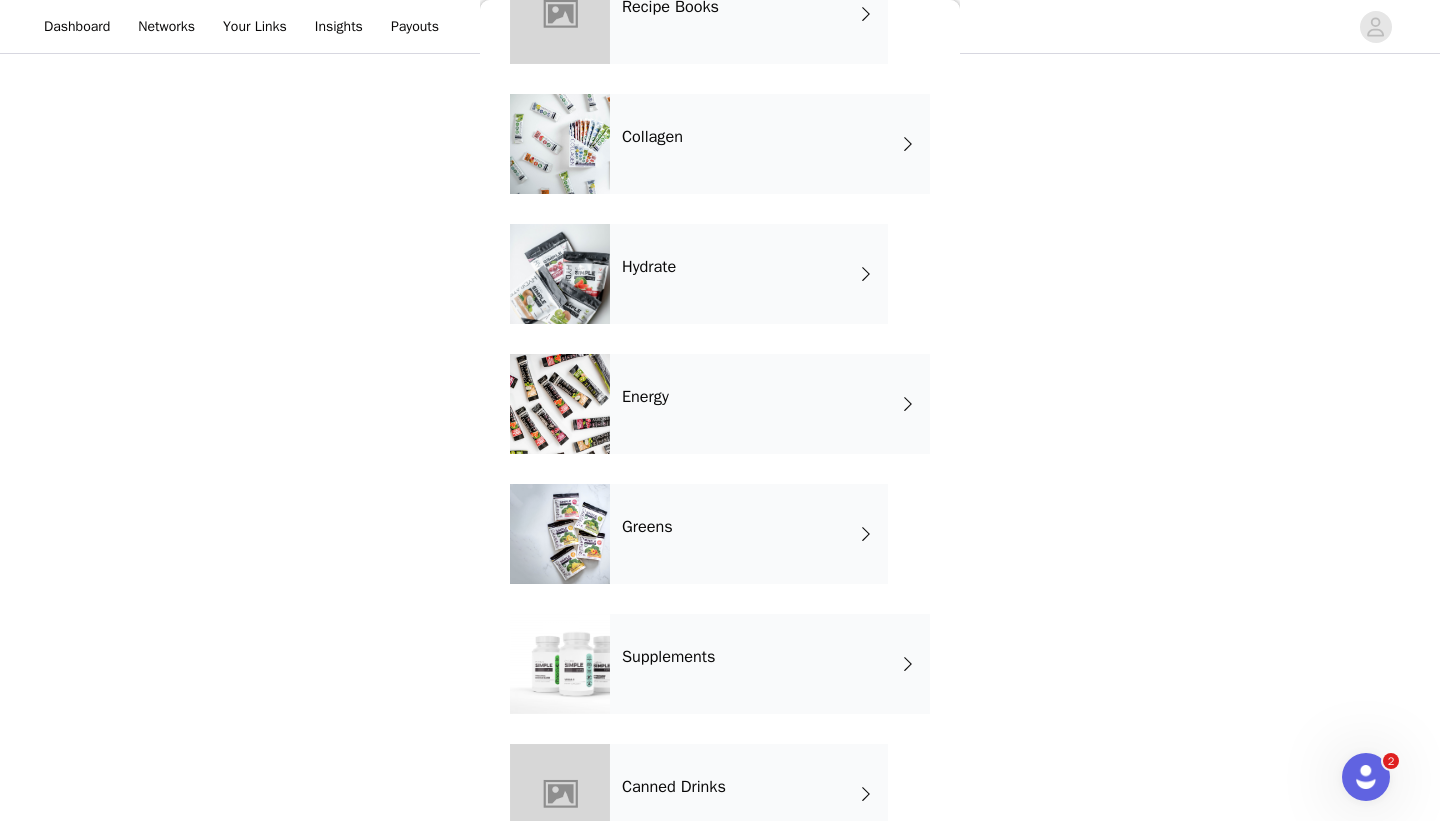 click on "Hydrate" at bounding box center (749, 274) 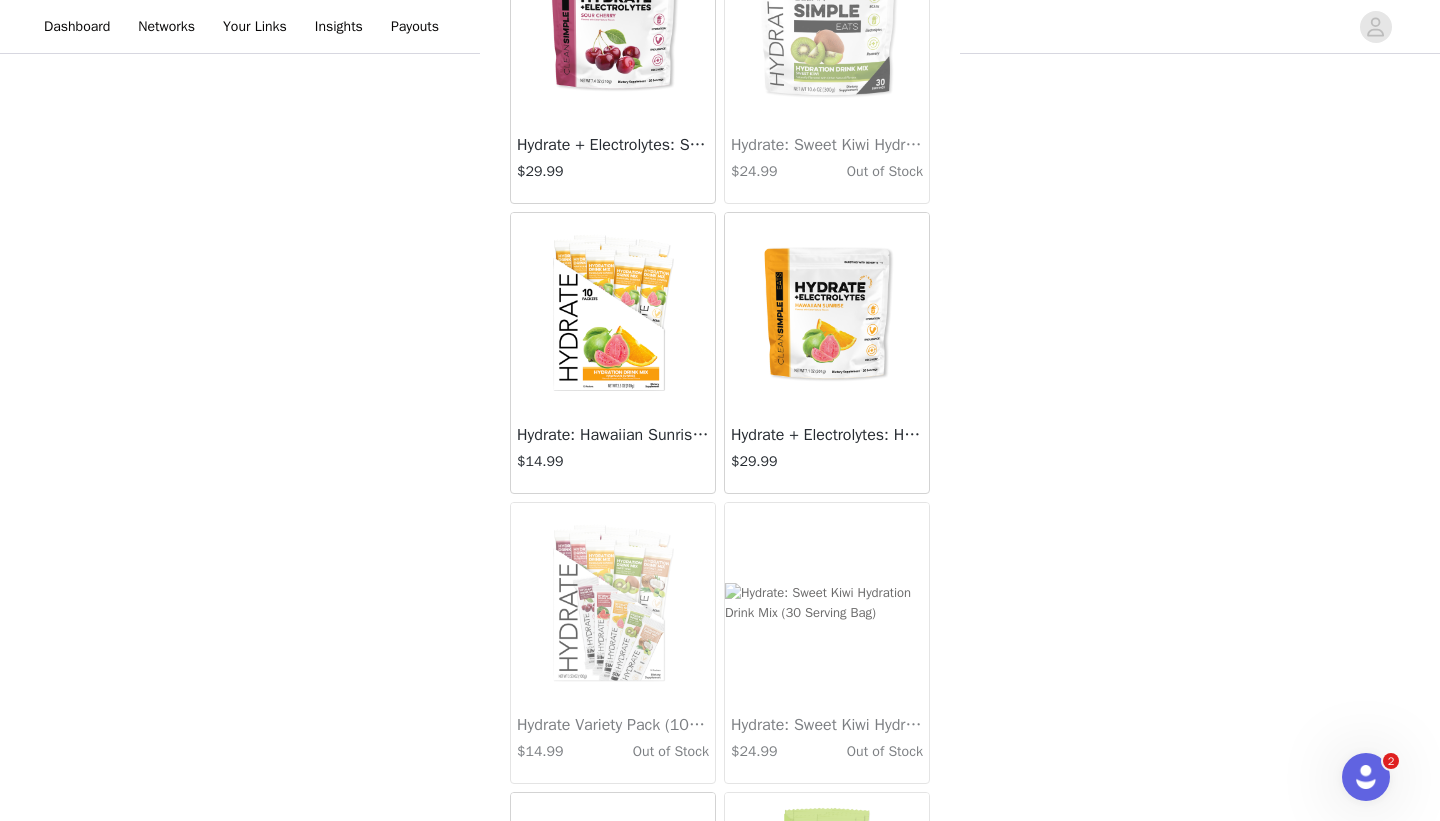scroll, scrollTop: 1595, scrollLeft: 0, axis: vertical 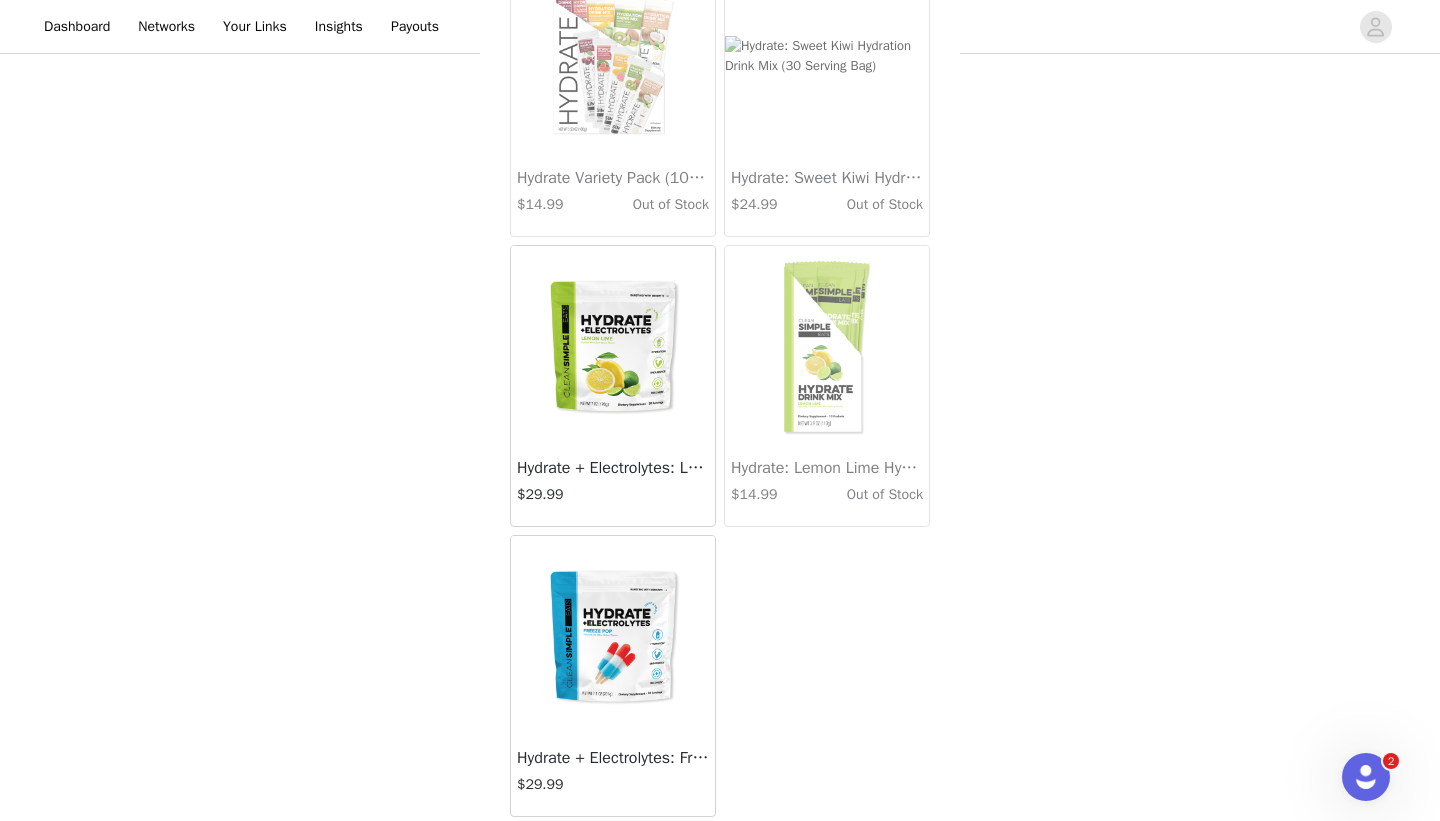 click at bounding box center (613, 636) 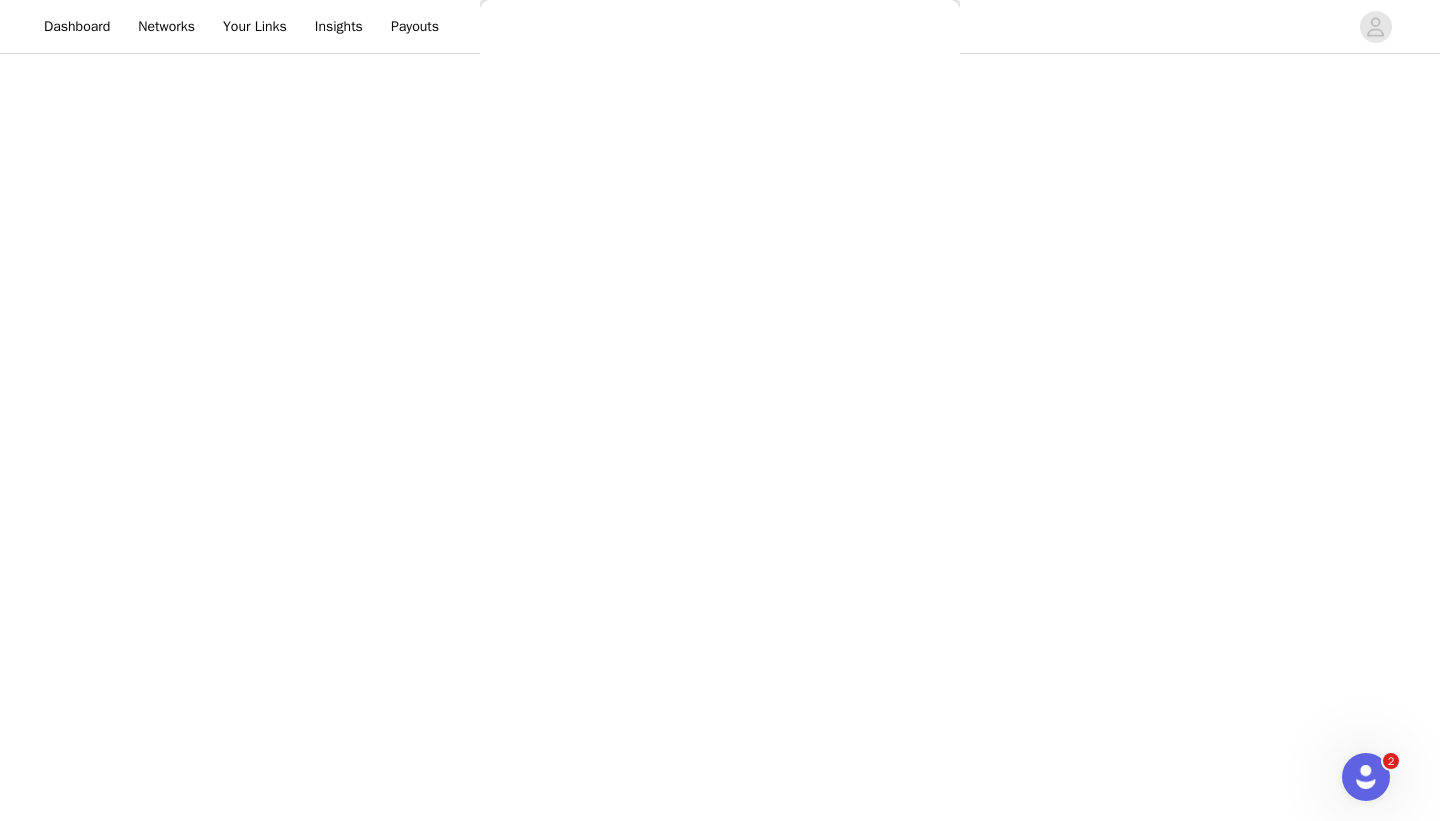 scroll, scrollTop: 327, scrollLeft: 0, axis: vertical 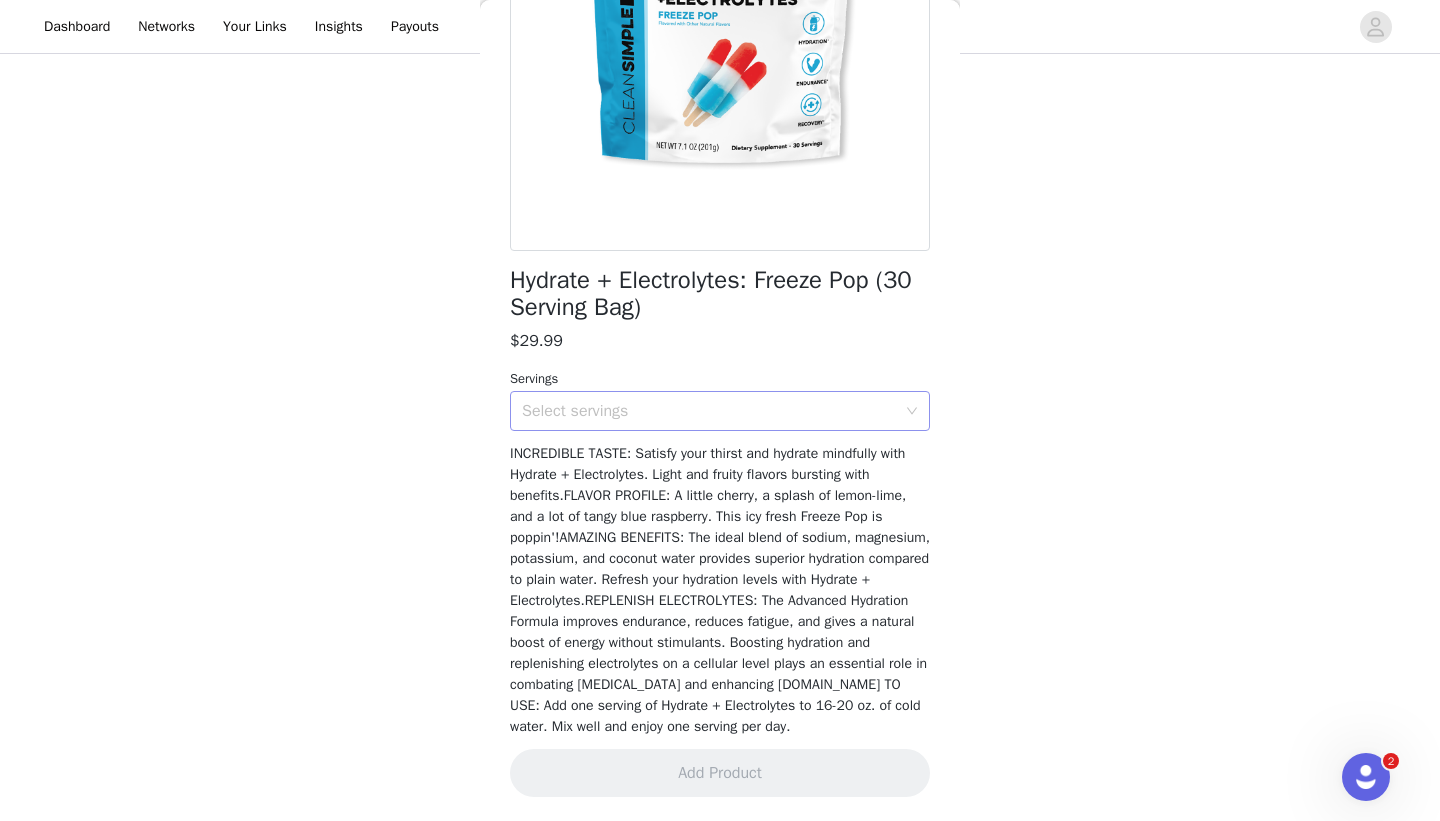 click on "Select servings" at bounding box center (709, 411) 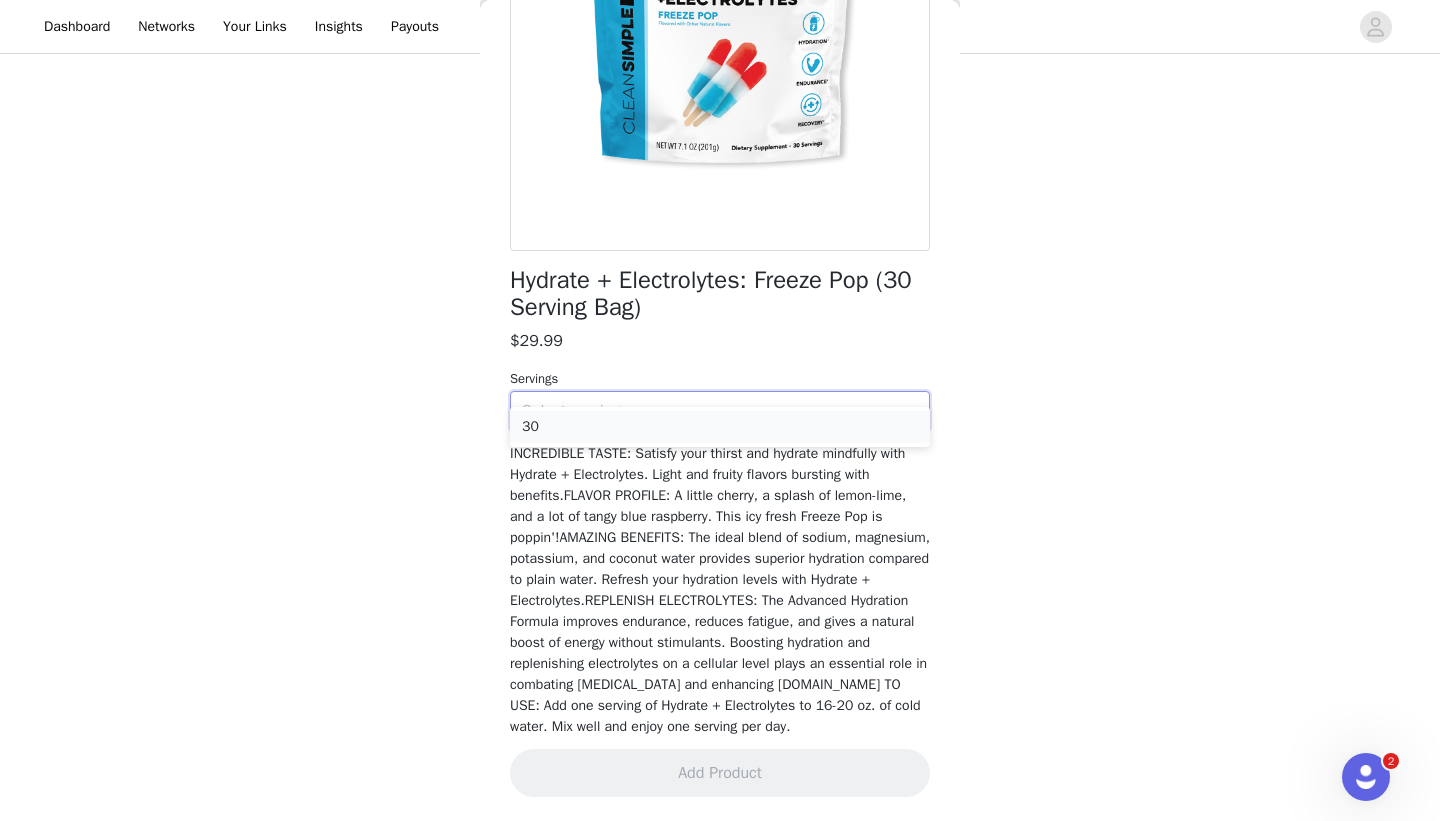 click on "30" at bounding box center [720, 427] 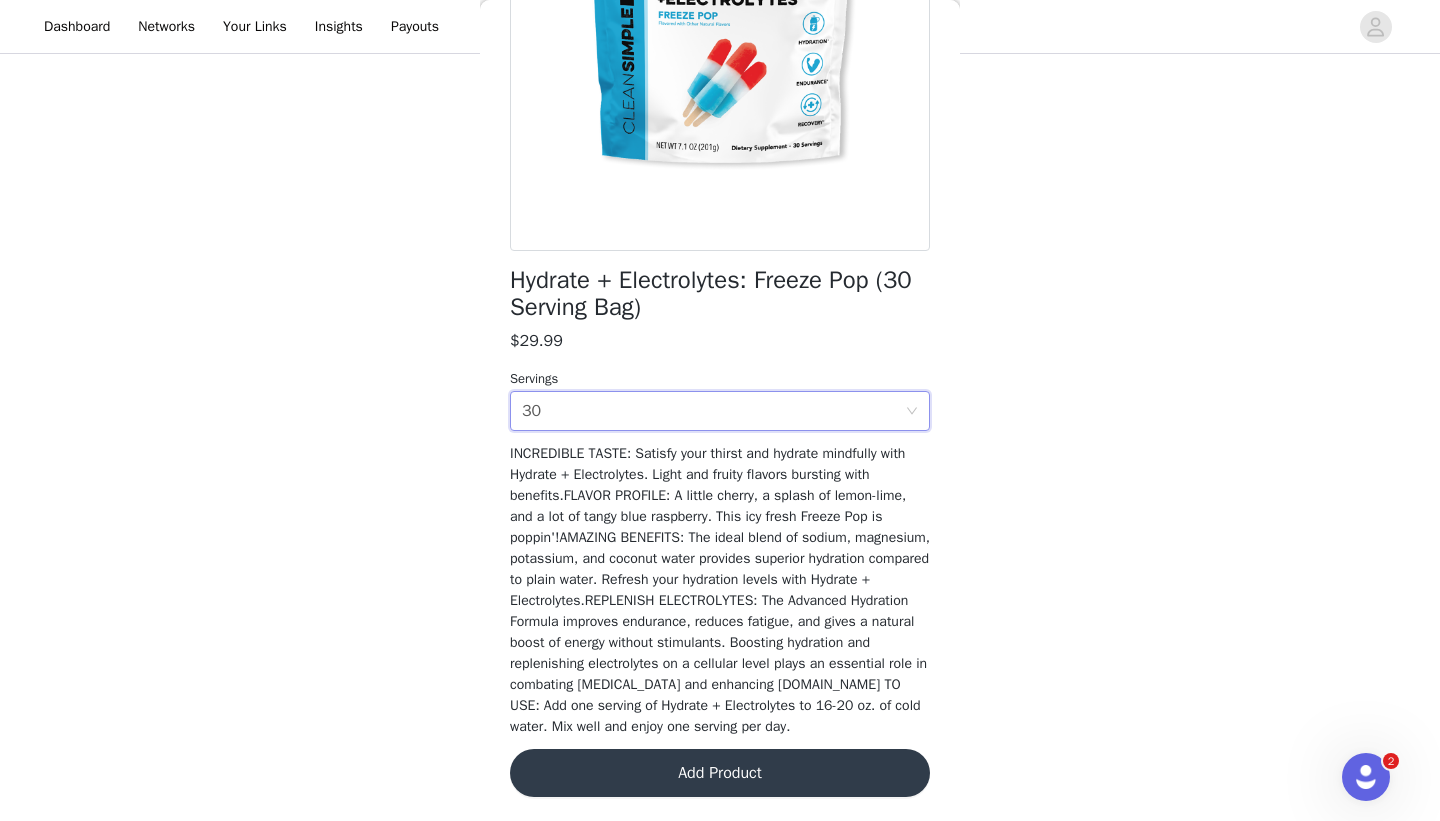 click on "Add Product" at bounding box center (720, 773) 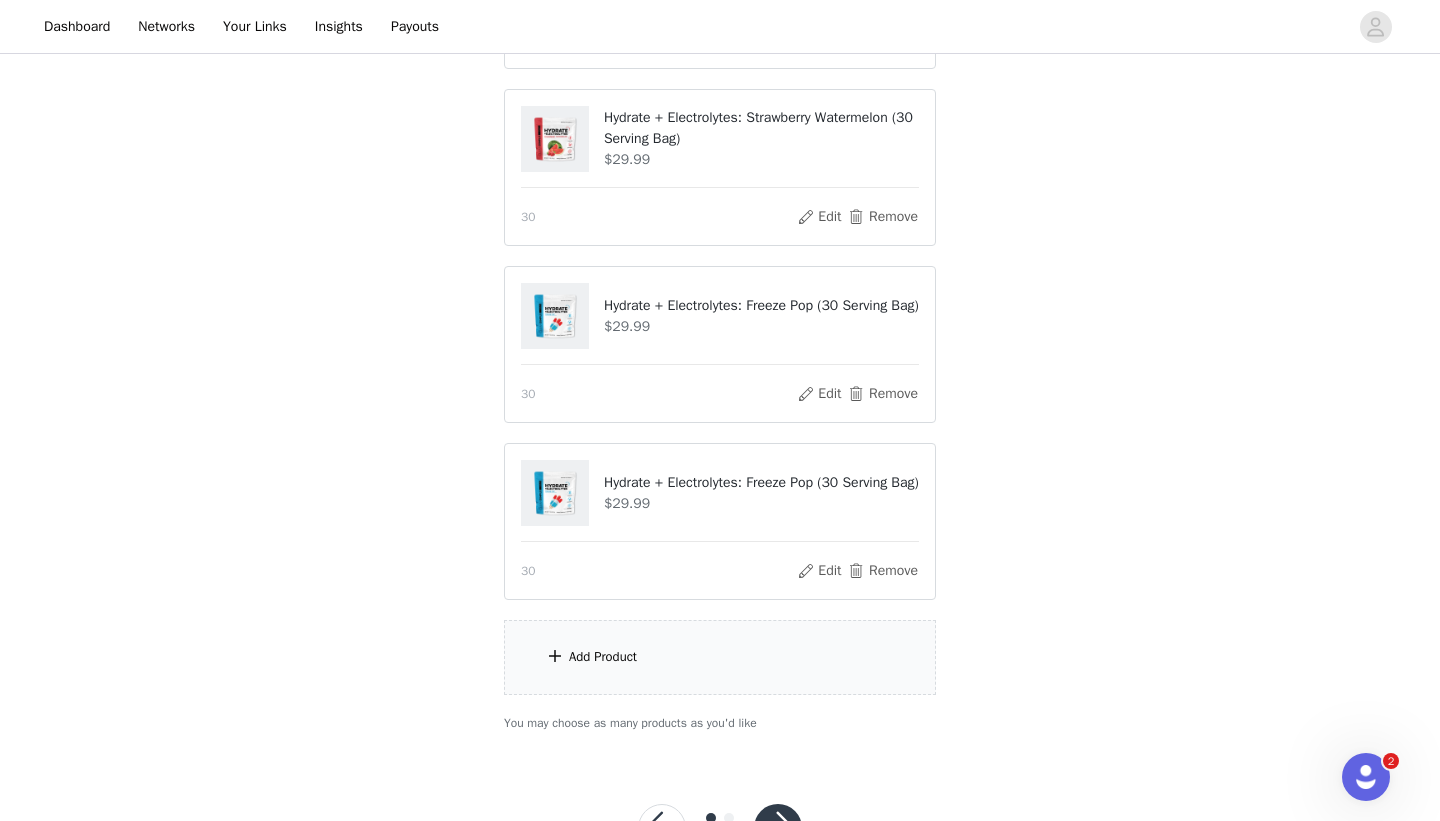 scroll, scrollTop: 443, scrollLeft: 0, axis: vertical 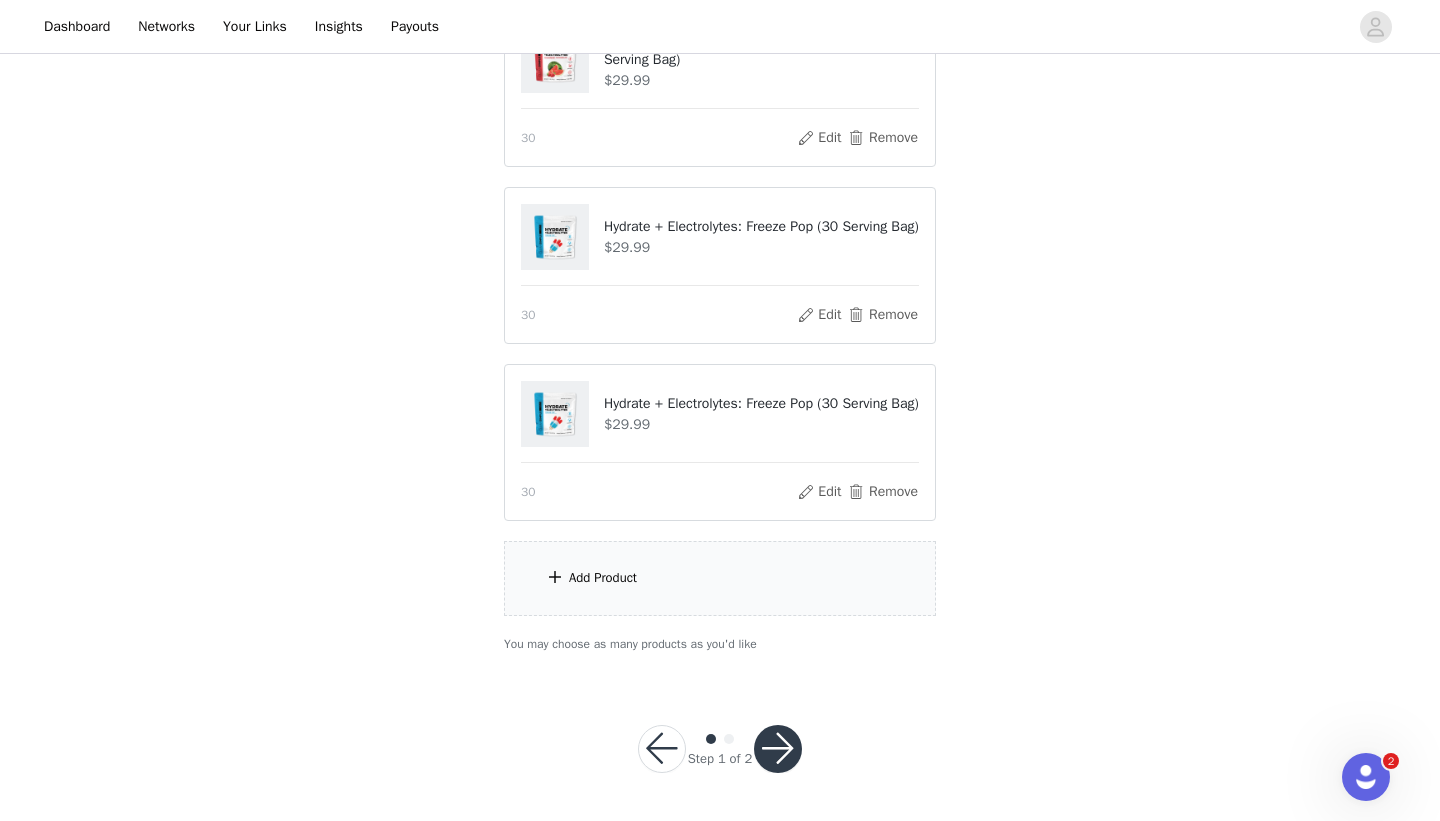 click at bounding box center [778, 749] 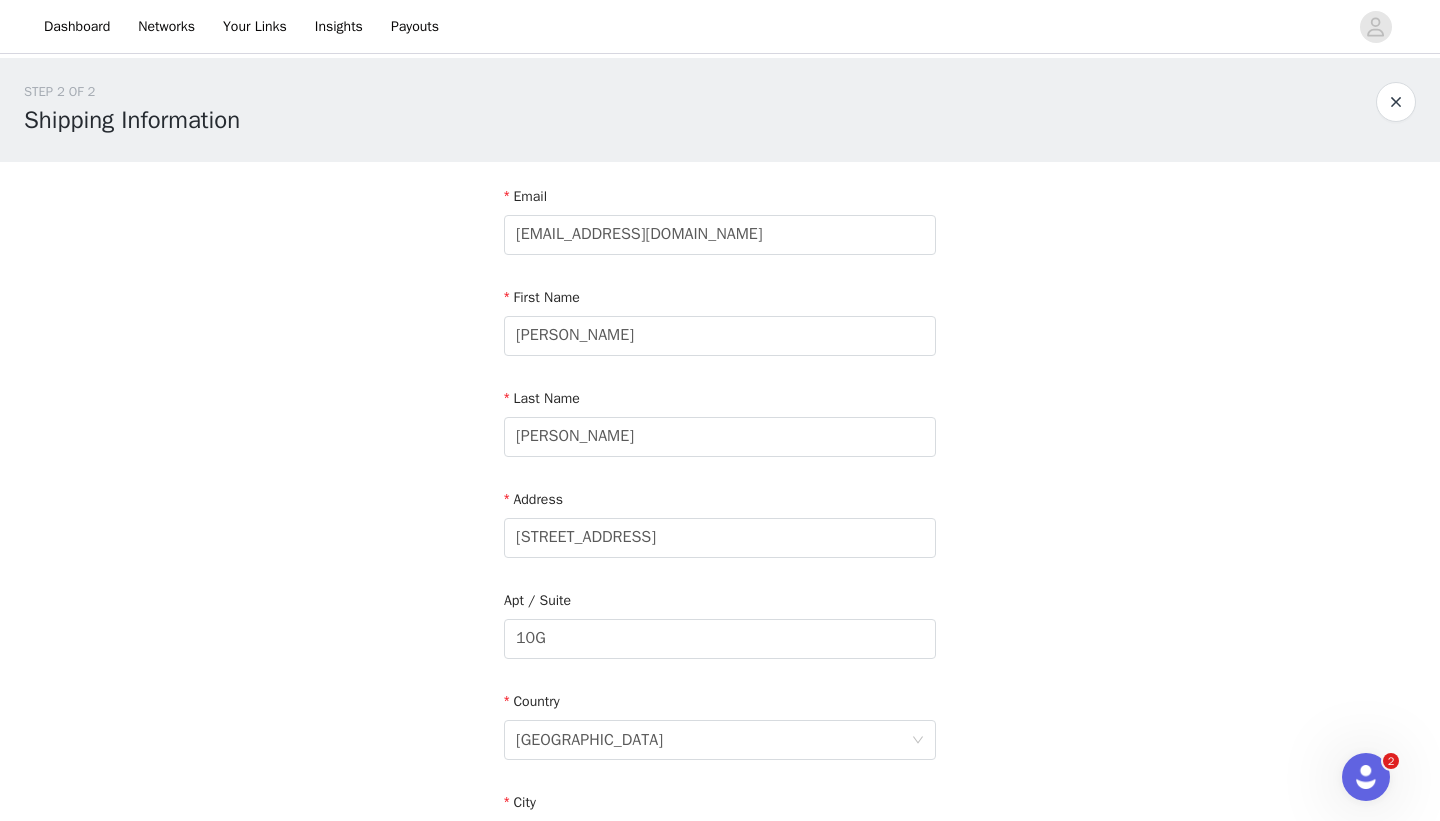 scroll, scrollTop: 543, scrollLeft: 0, axis: vertical 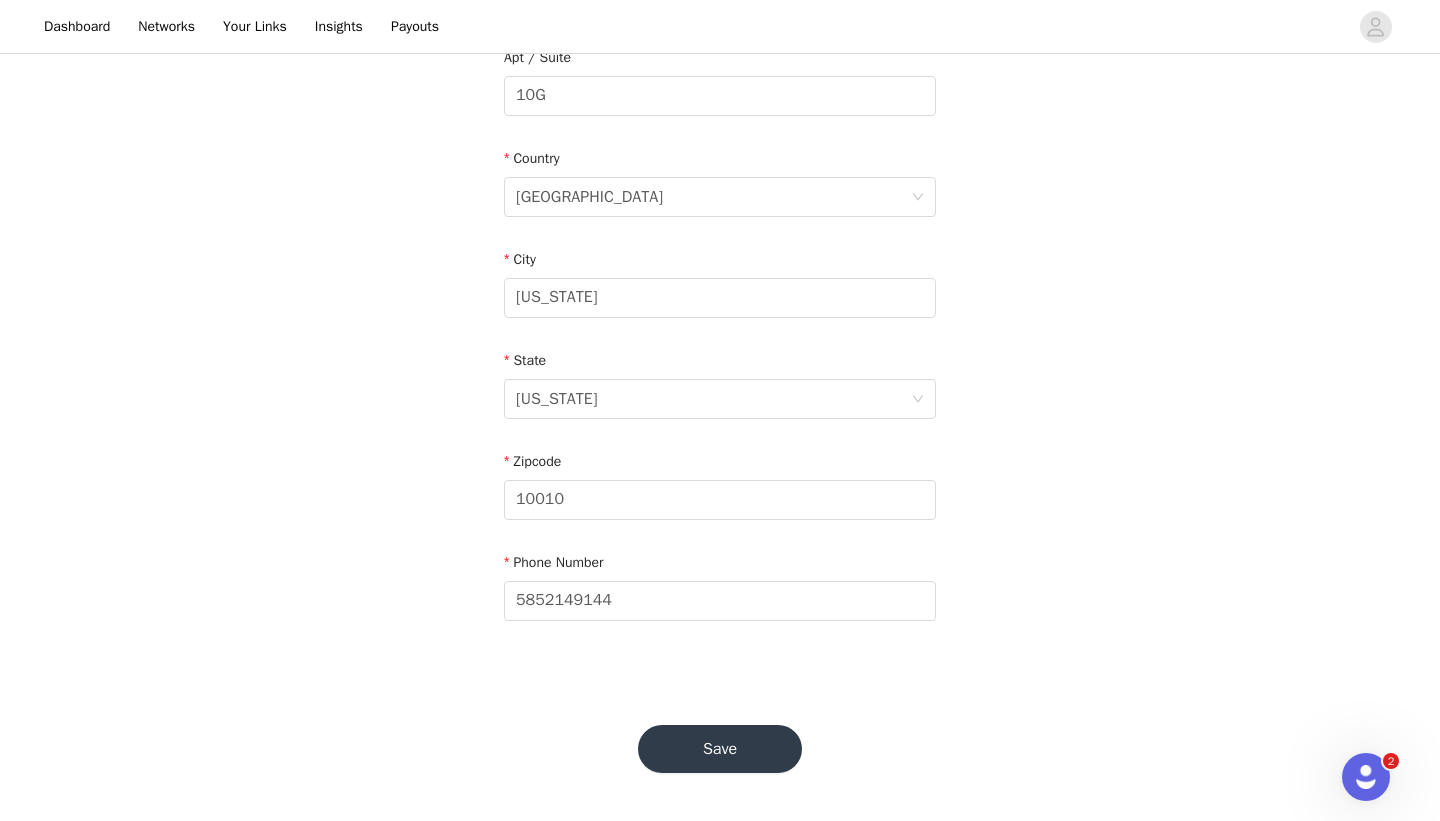 click on "Save" at bounding box center [720, 749] 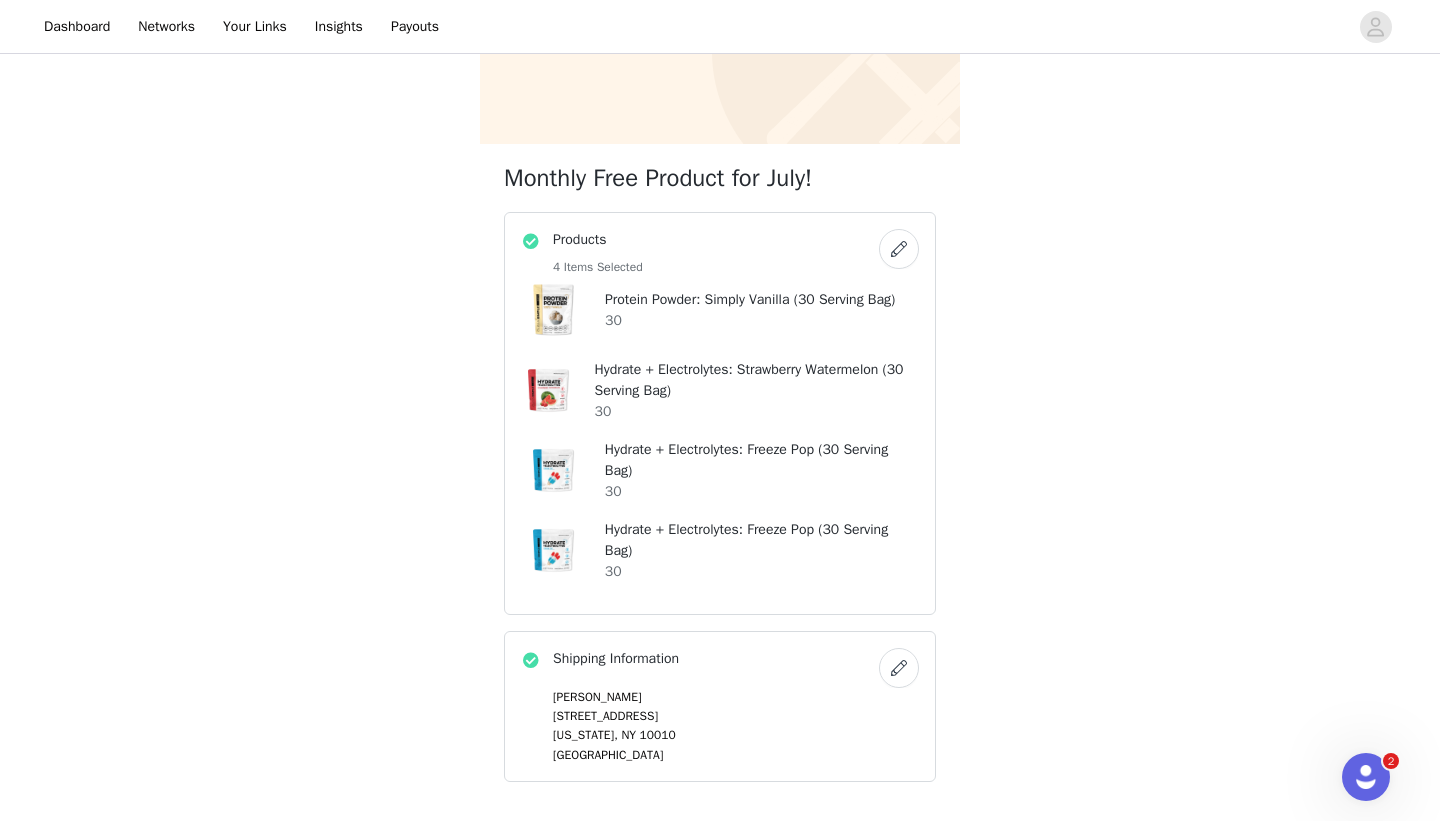 scroll, scrollTop: 404, scrollLeft: 0, axis: vertical 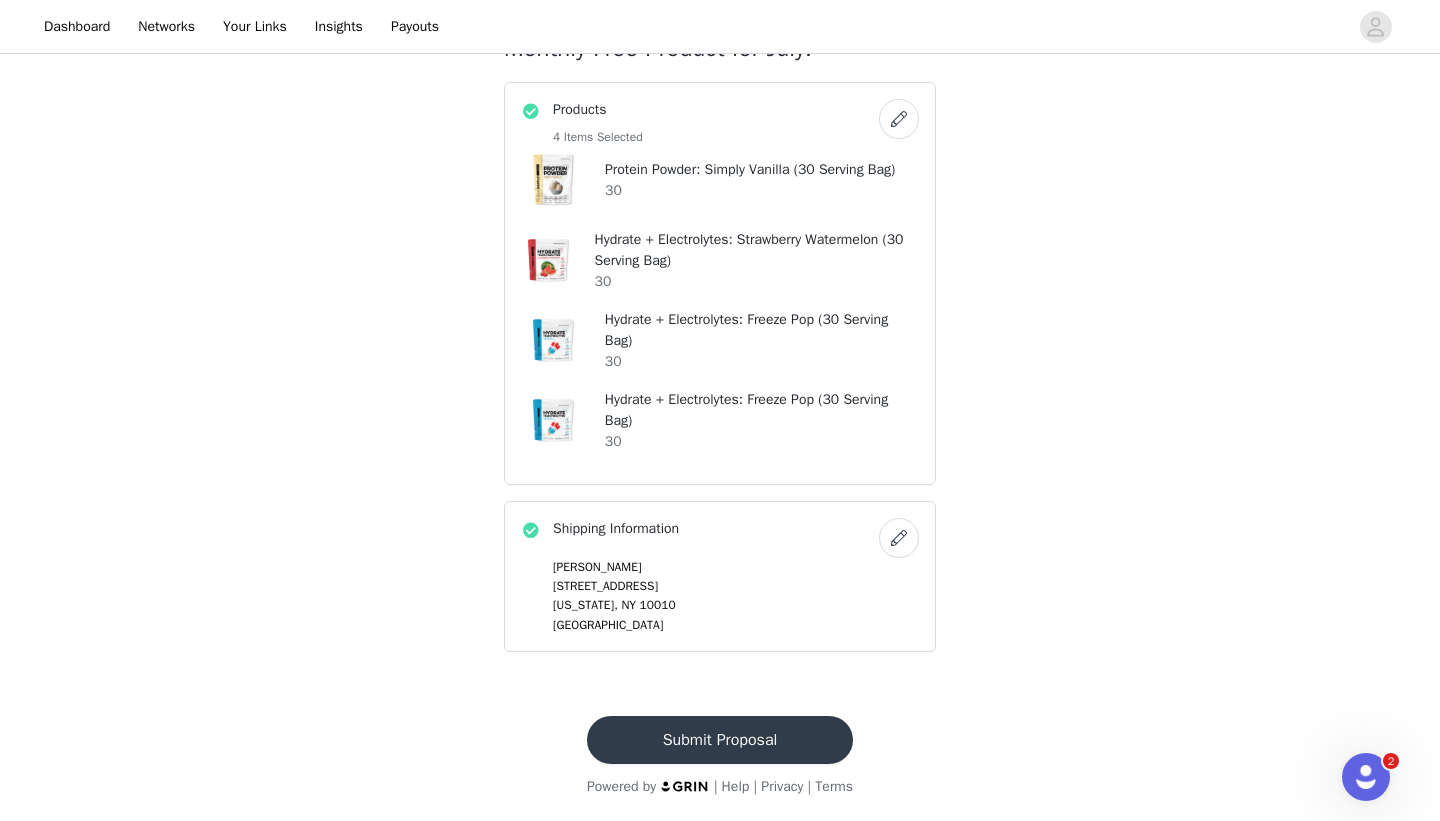 click on "Submit Proposal" at bounding box center [720, 740] 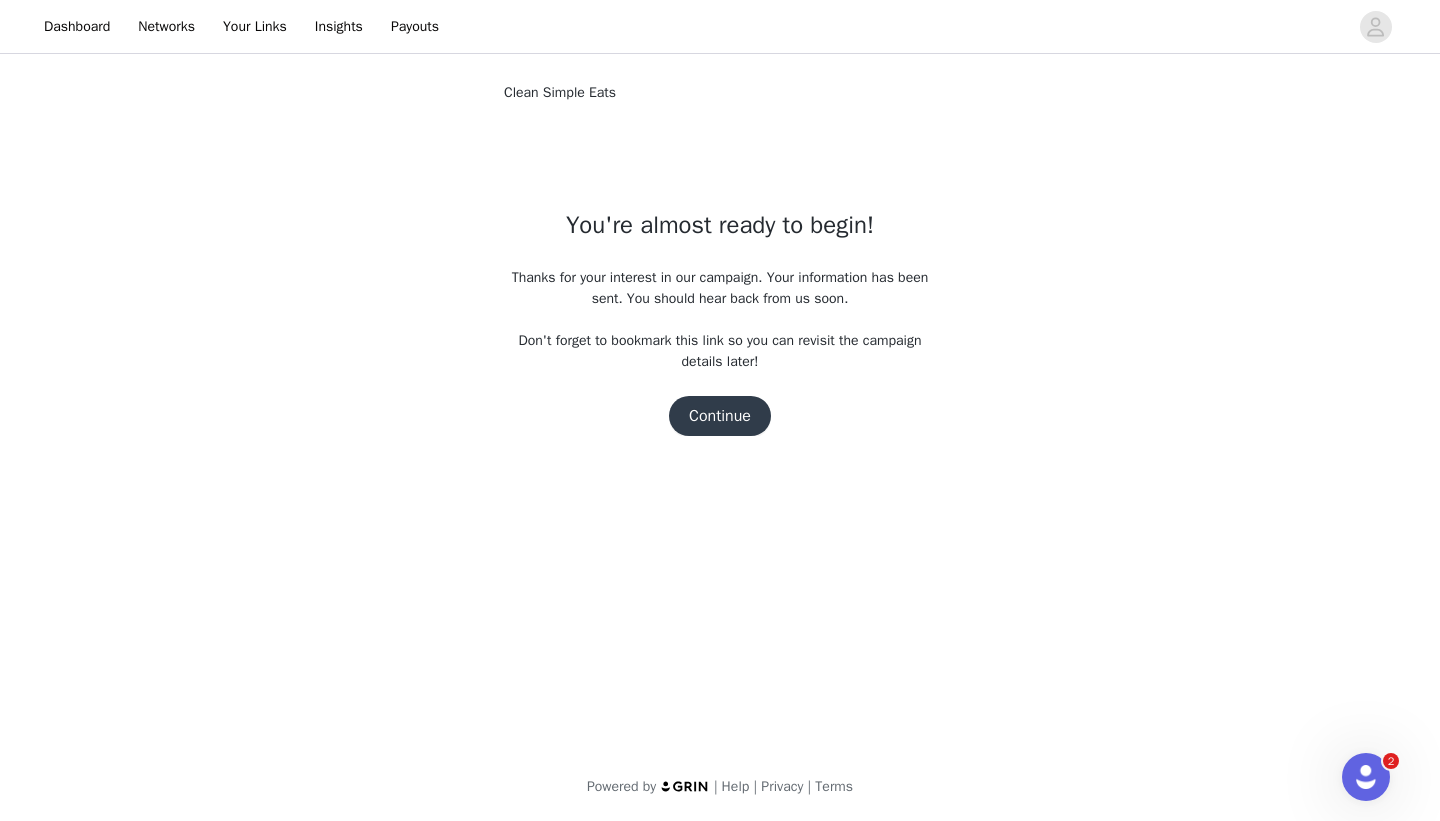 scroll, scrollTop: 0, scrollLeft: 0, axis: both 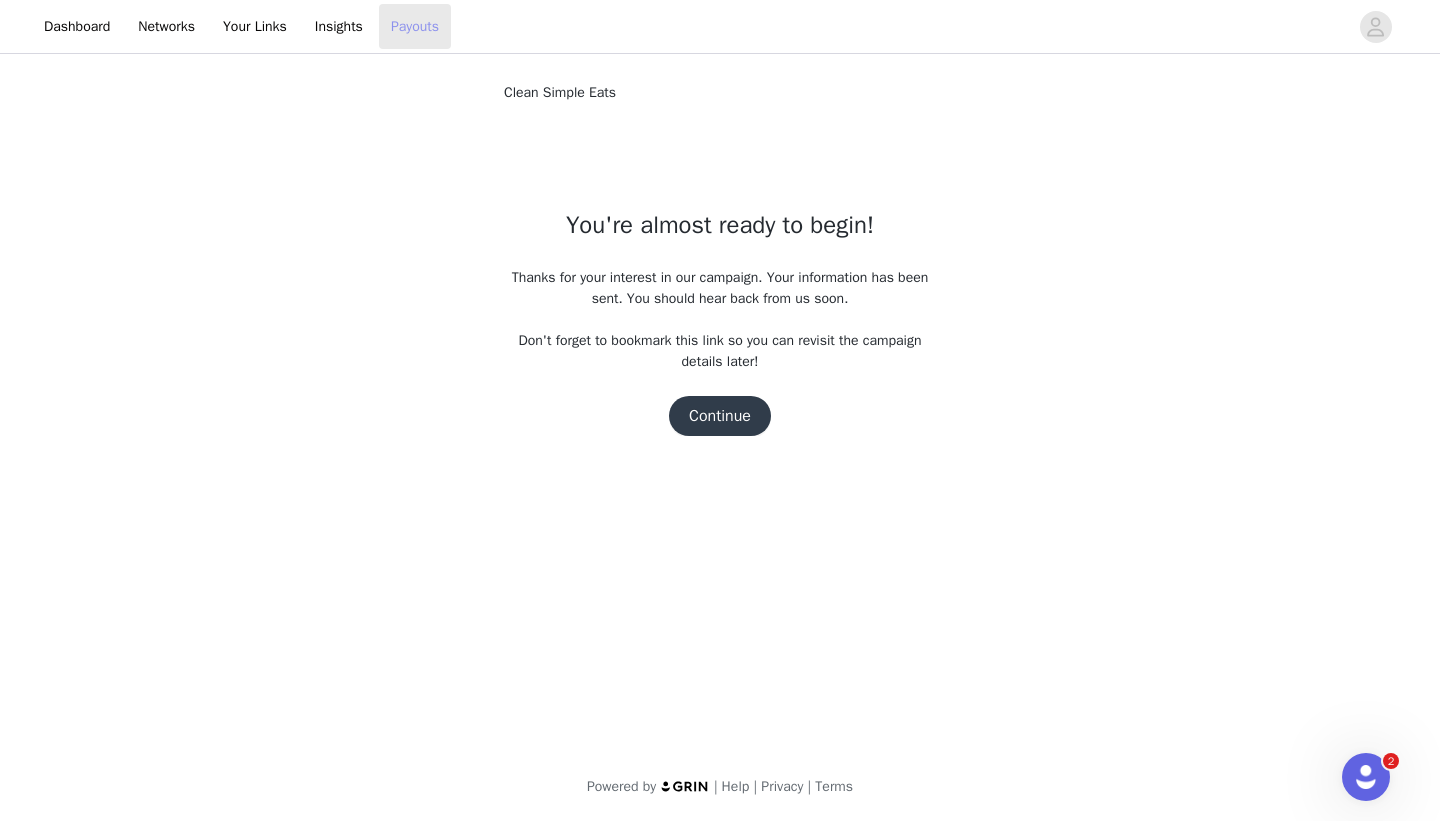 click on "Payouts" at bounding box center (415, 26) 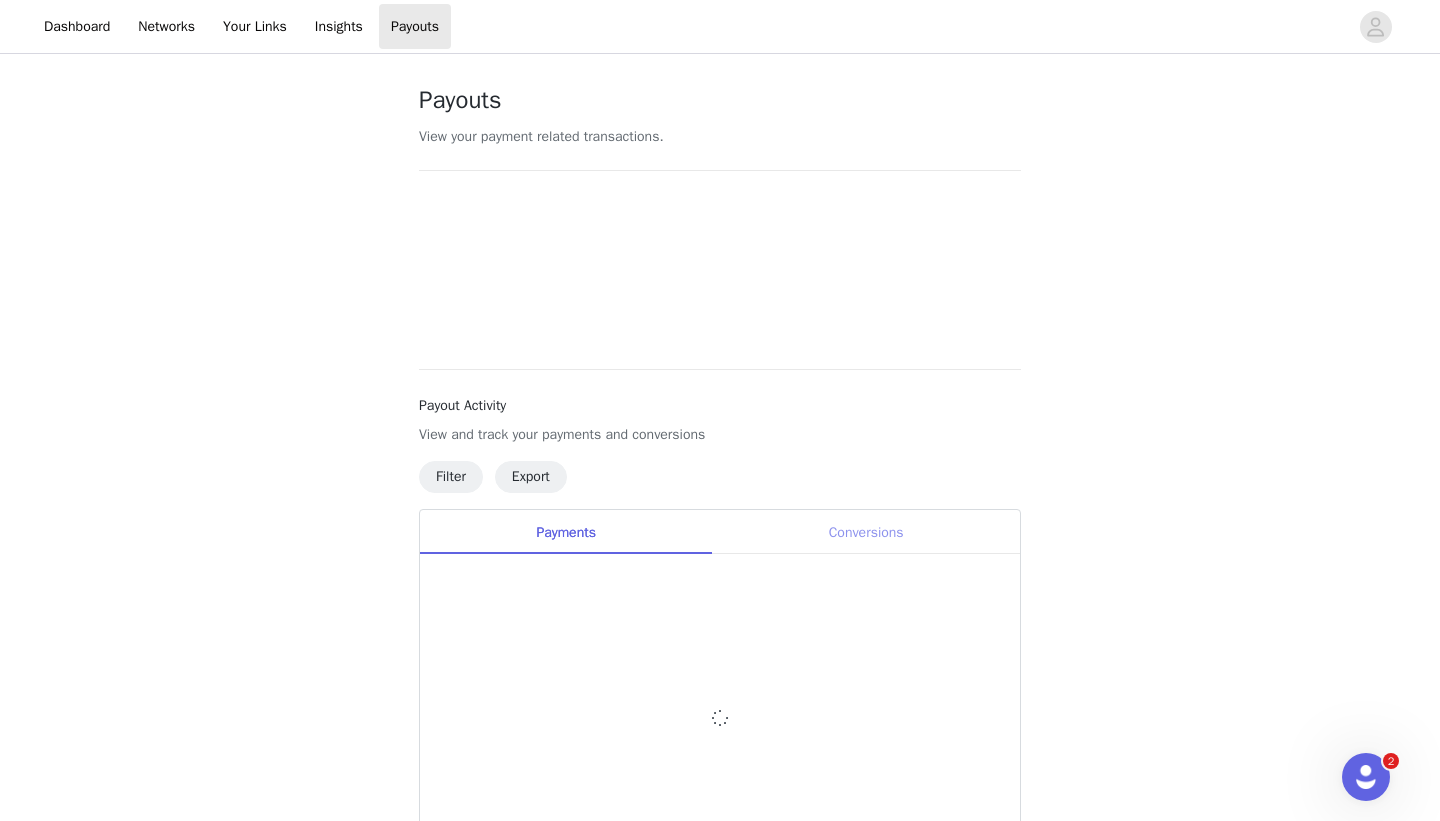click on "Conversions" at bounding box center [866, 532] 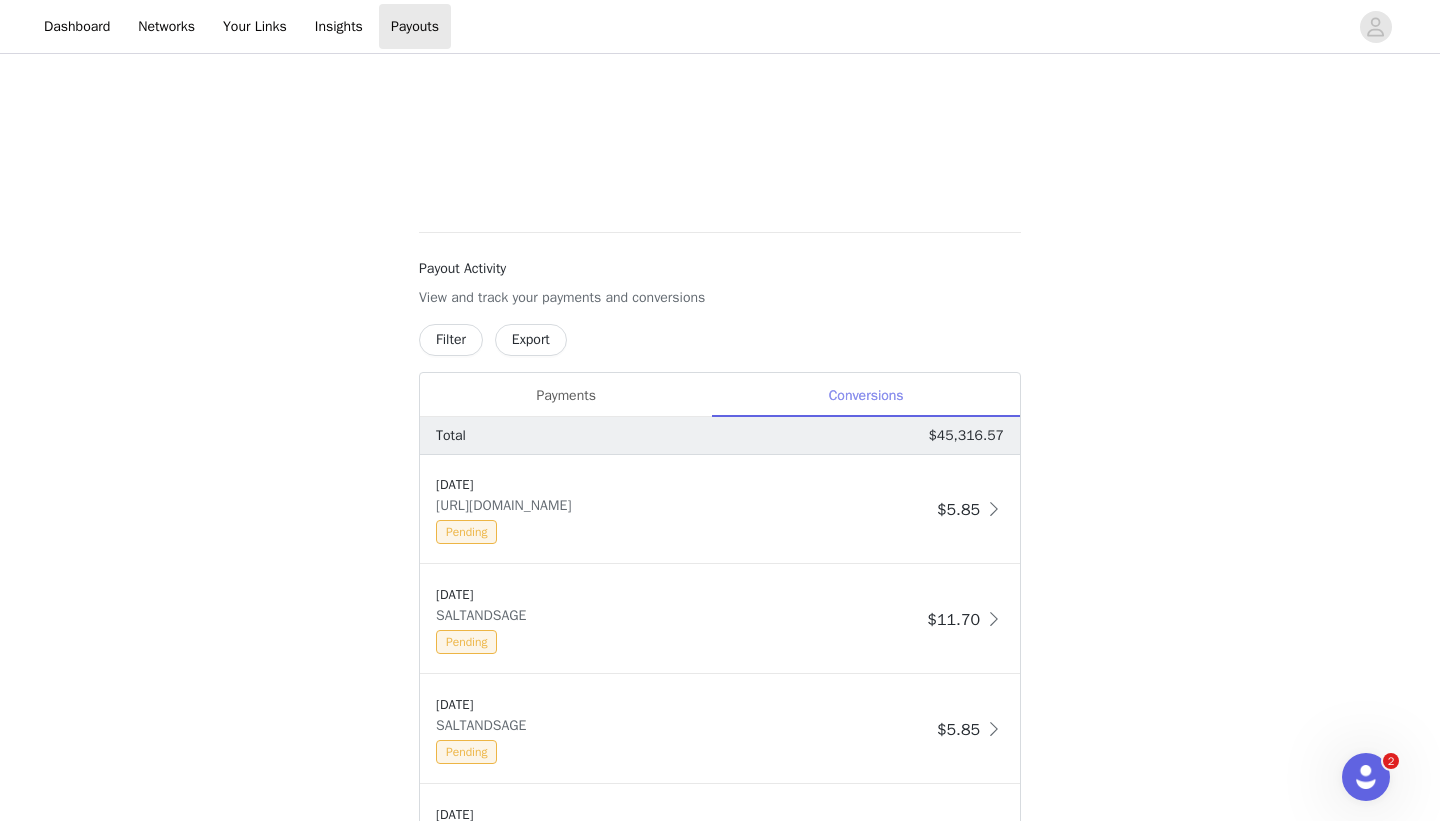 scroll, scrollTop: 855, scrollLeft: 0, axis: vertical 